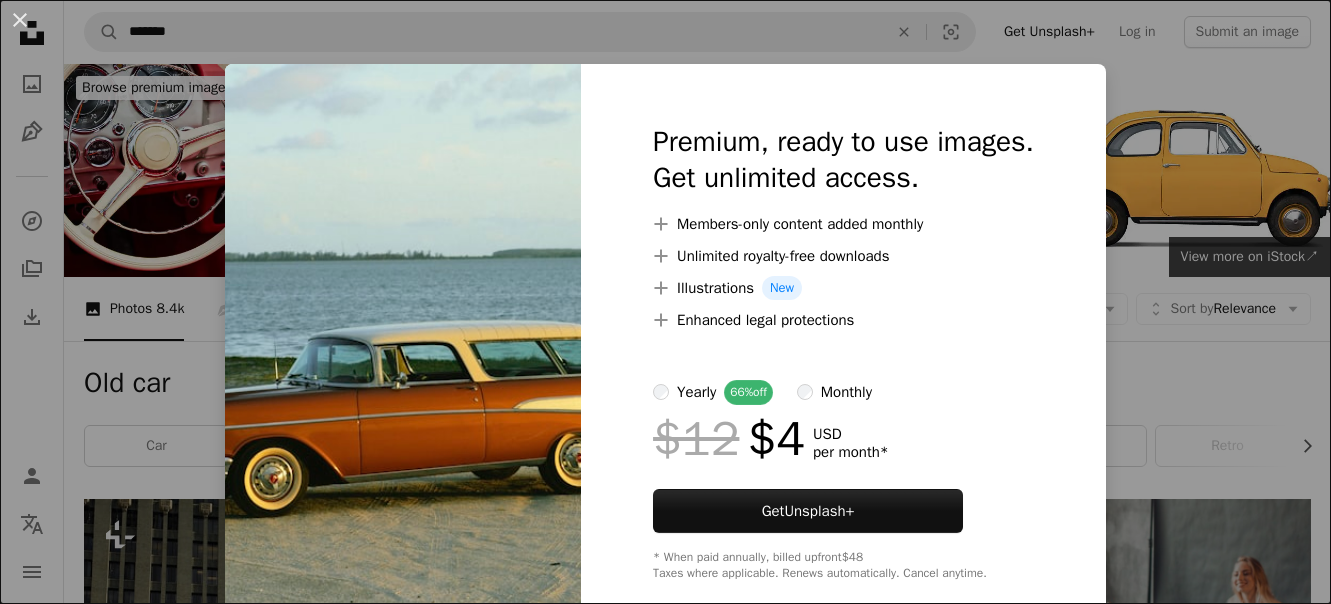 scroll, scrollTop: 2200, scrollLeft: 0, axis: vertical 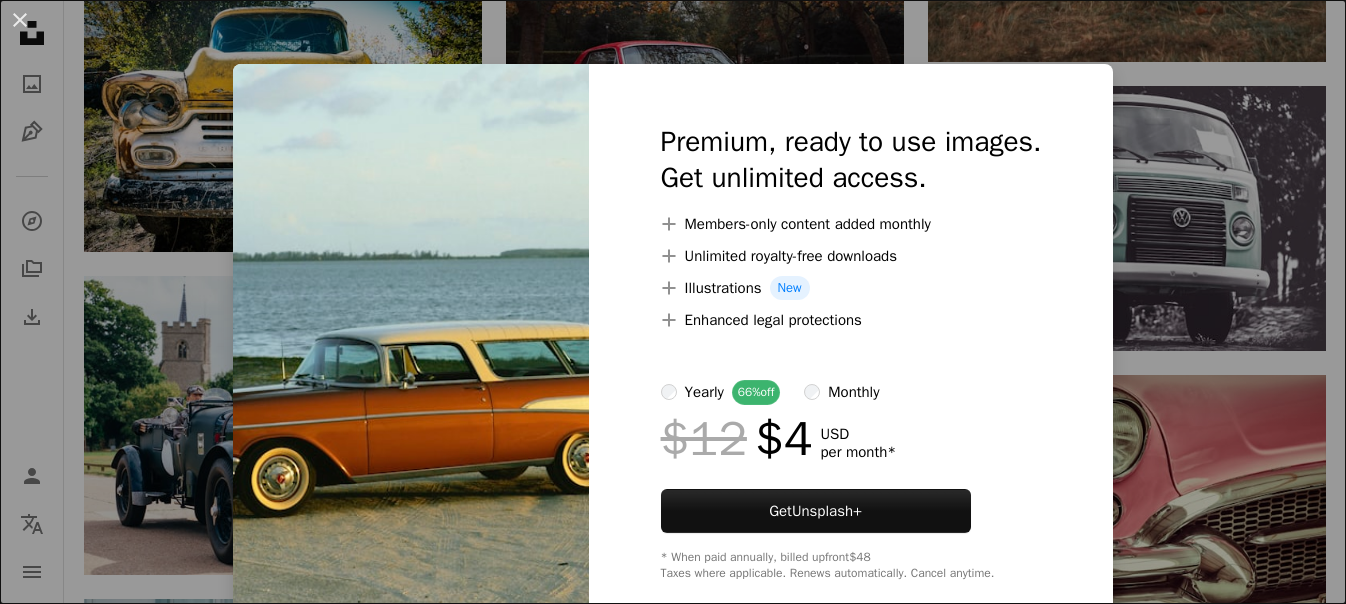click on "An X shape Premium, ready to use images. Get unlimited access. A plus sign Members-only content added monthly A plus sign Unlimited royalty-free downloads A plus sign Illustrations  New A plus sign Enhanced legal protections yearly 66%  off monthly $12   $4 USD per month * Get  Unsplash+ * When paid annually, billed upfront  $48 Taxes where applicable. Renews automatically. Cancel anytime." at bounding box center [673, 302] 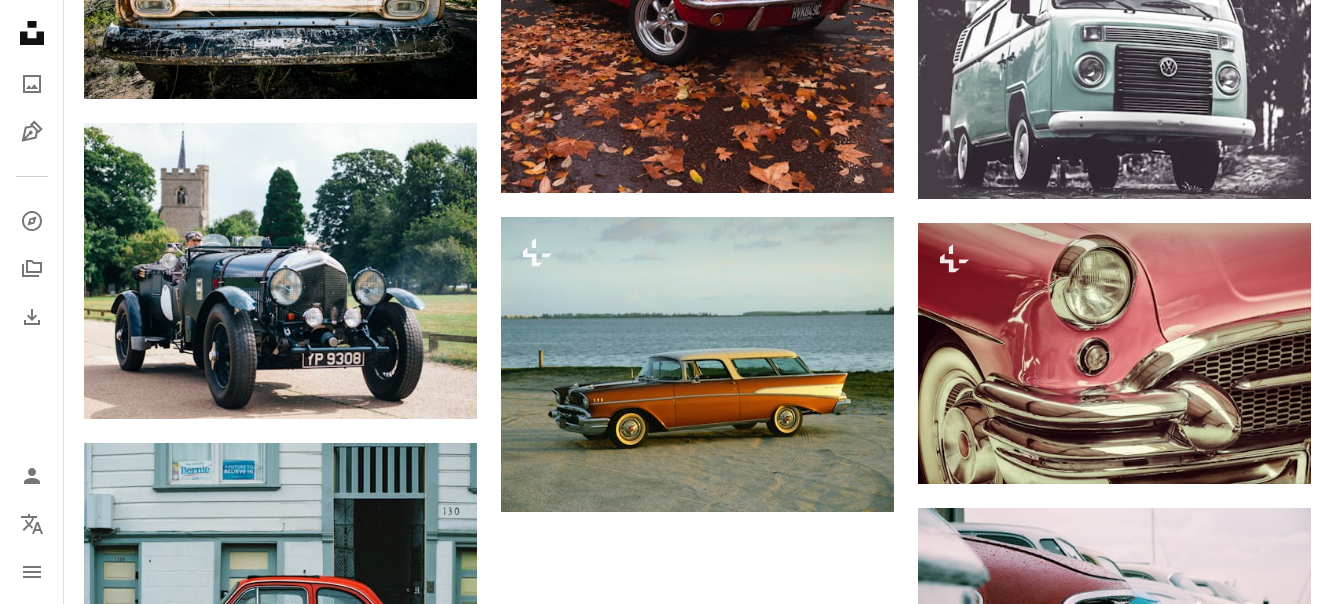 scroll, scrollTop: 2500, scrollLeft: 0, axis: vertical 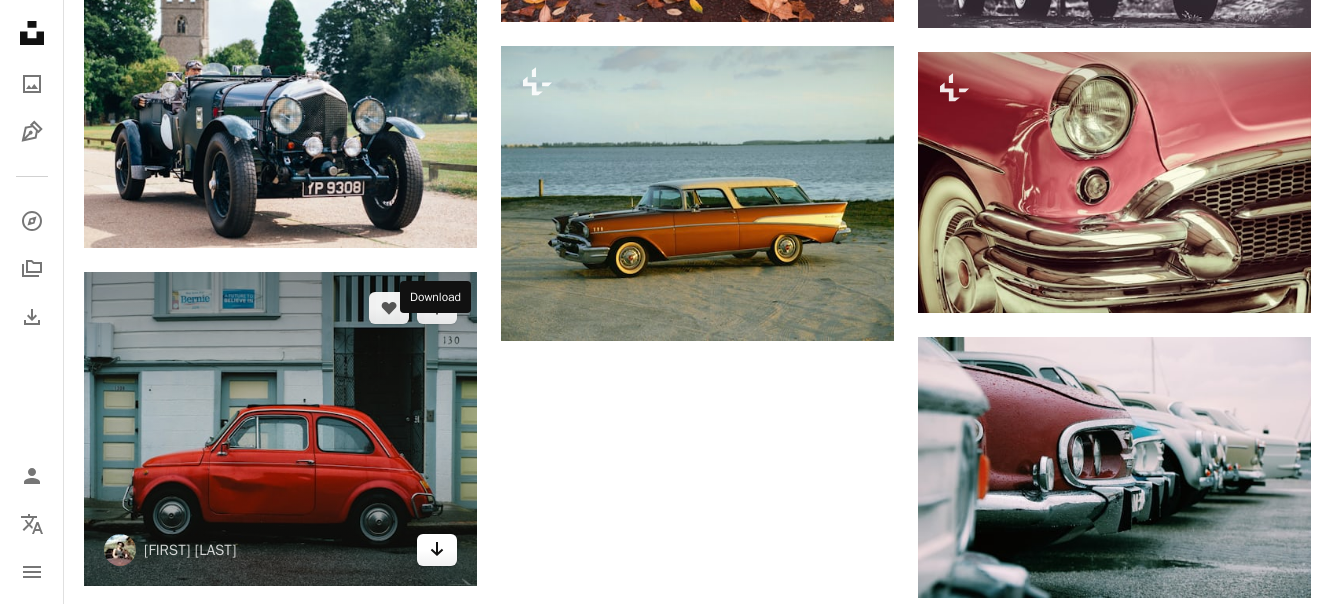 click on "Arrow pointing down" 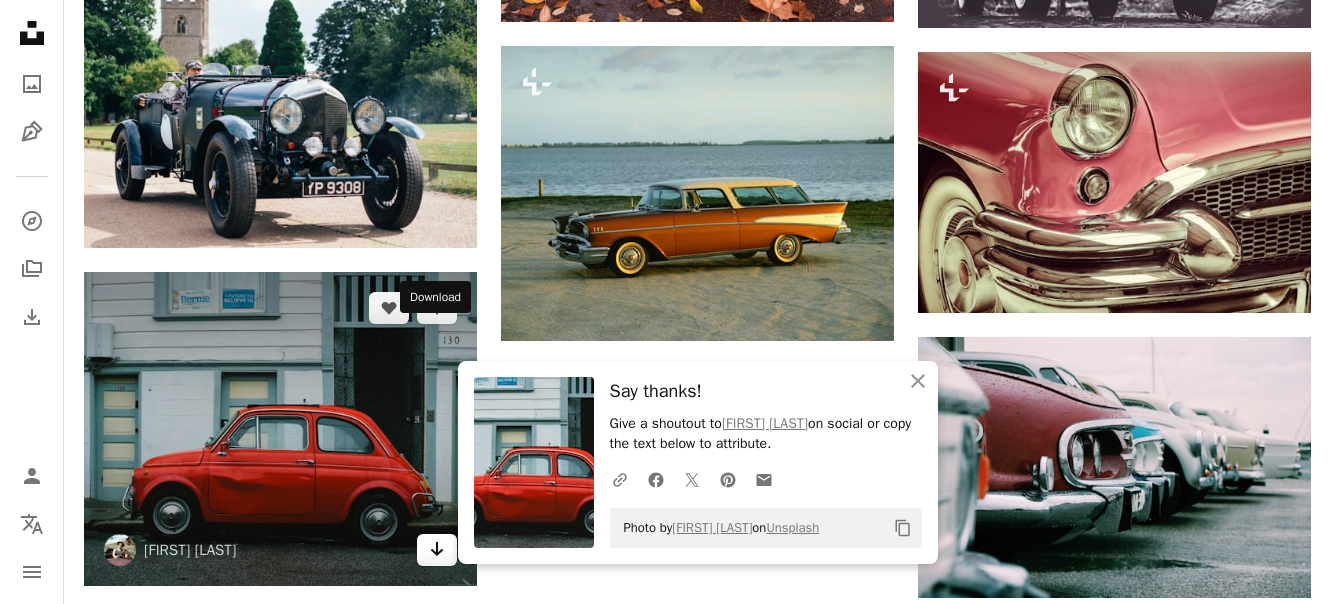 click on "Arrow pointing down" 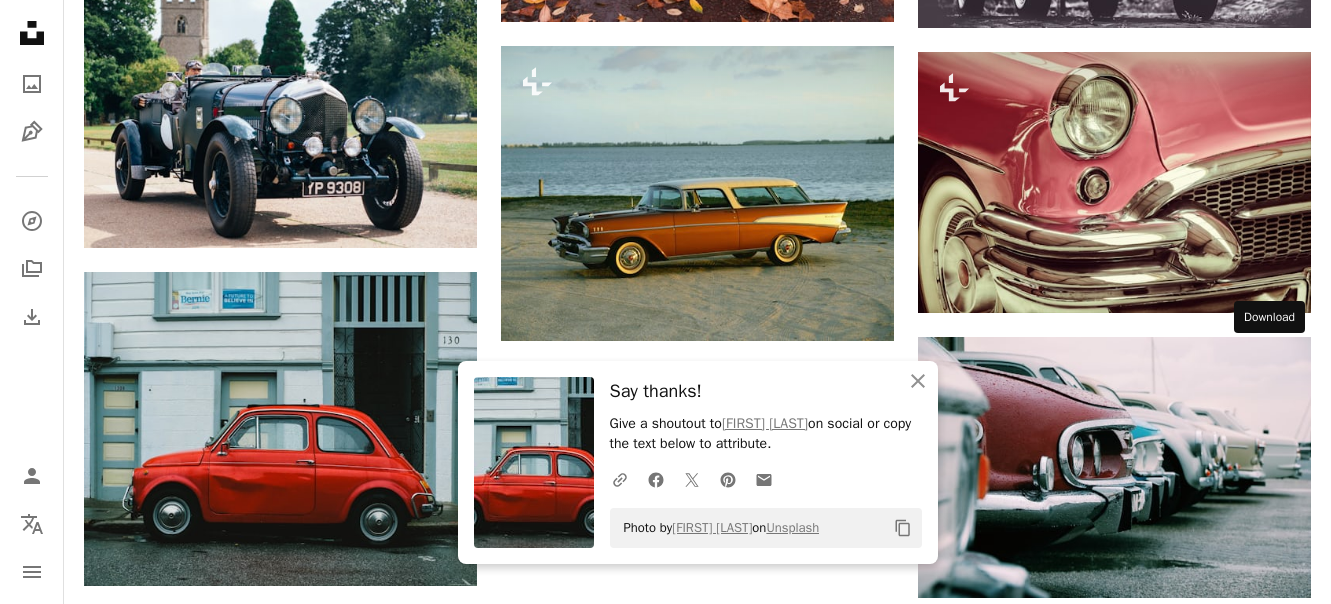click on "Arrow pointing down" at bounding box center (1271, 1110) 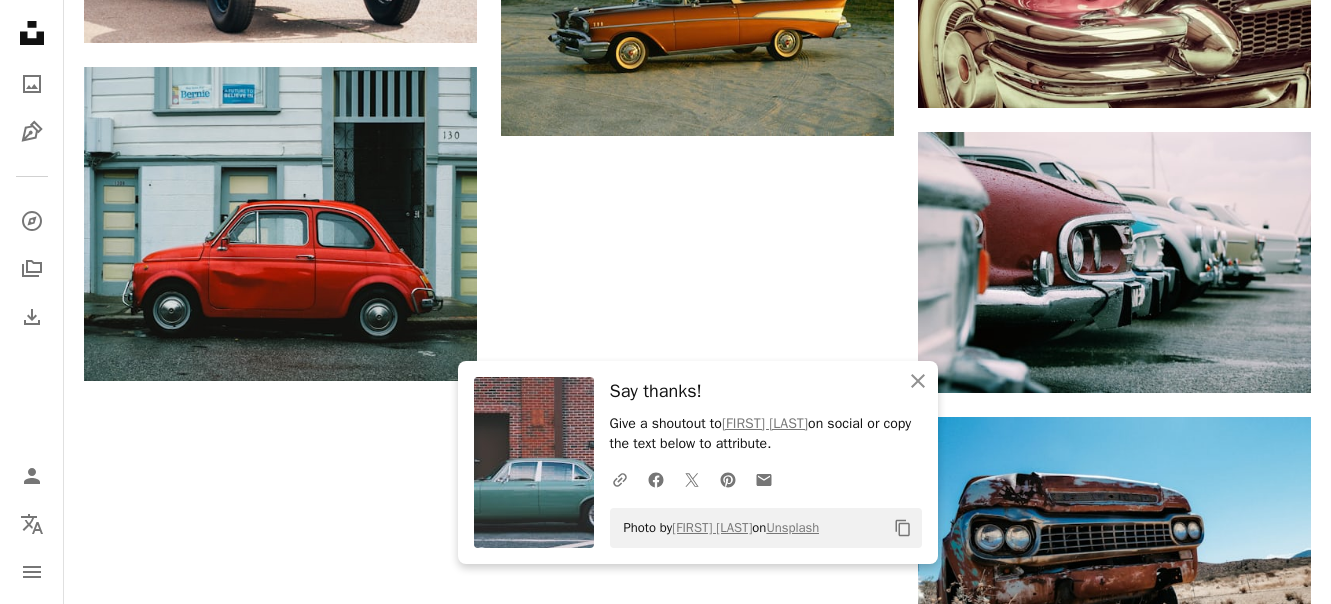 scroll, scrollTop: 2736, scrollLeft: 0, axis: vertical 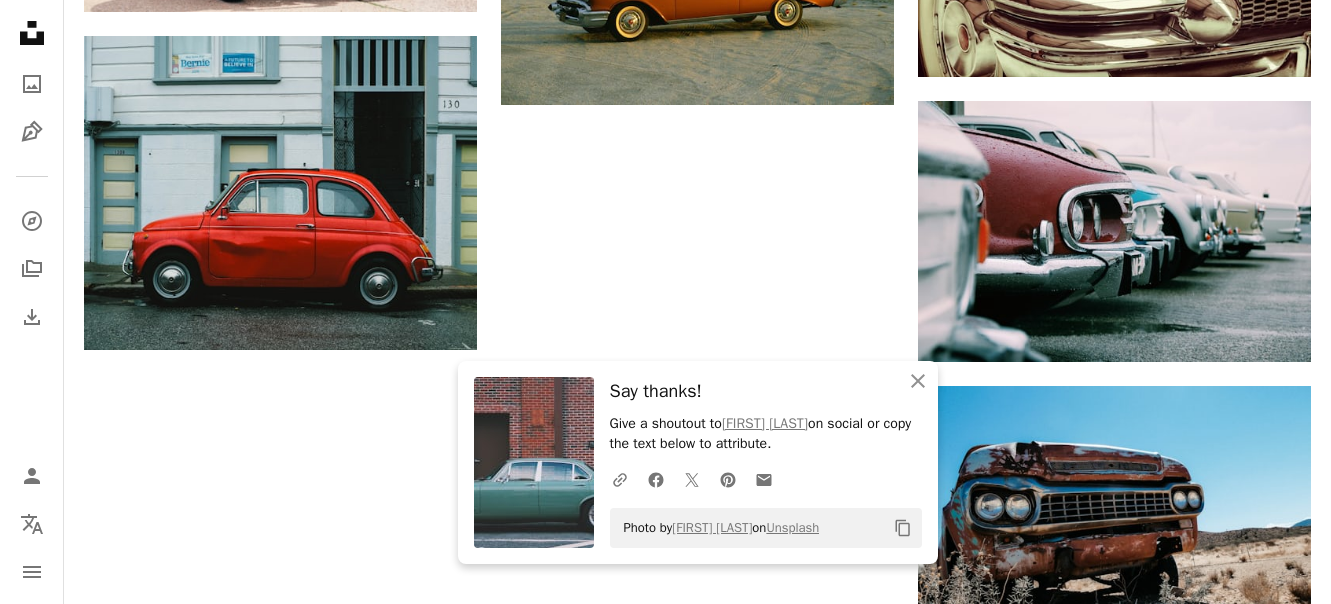 click on "Load more" at bounding box center [697, 990] 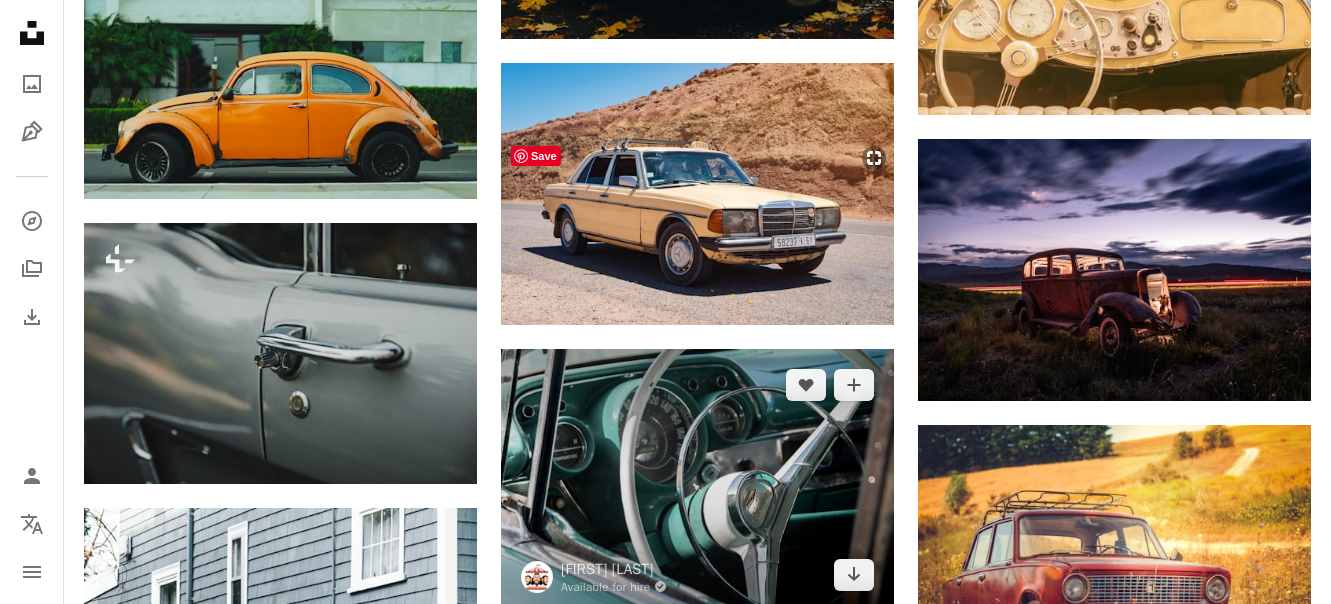 scroll, scrollTop: 5935, scrollLeft: 0, axis: vertical 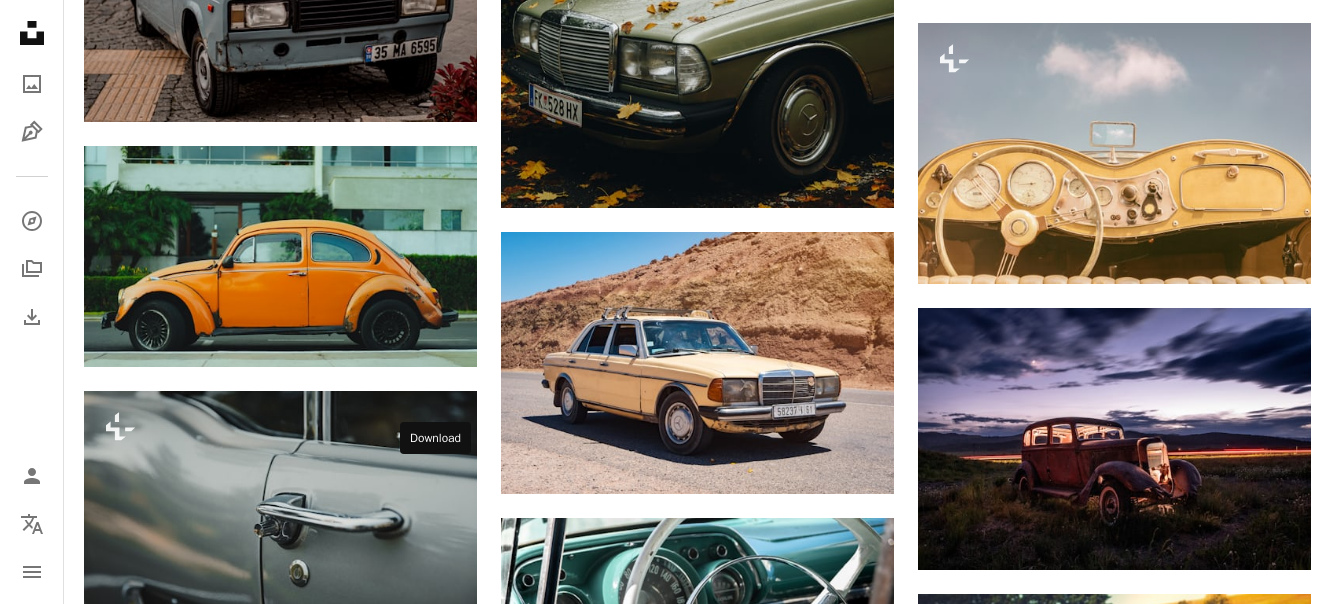 click 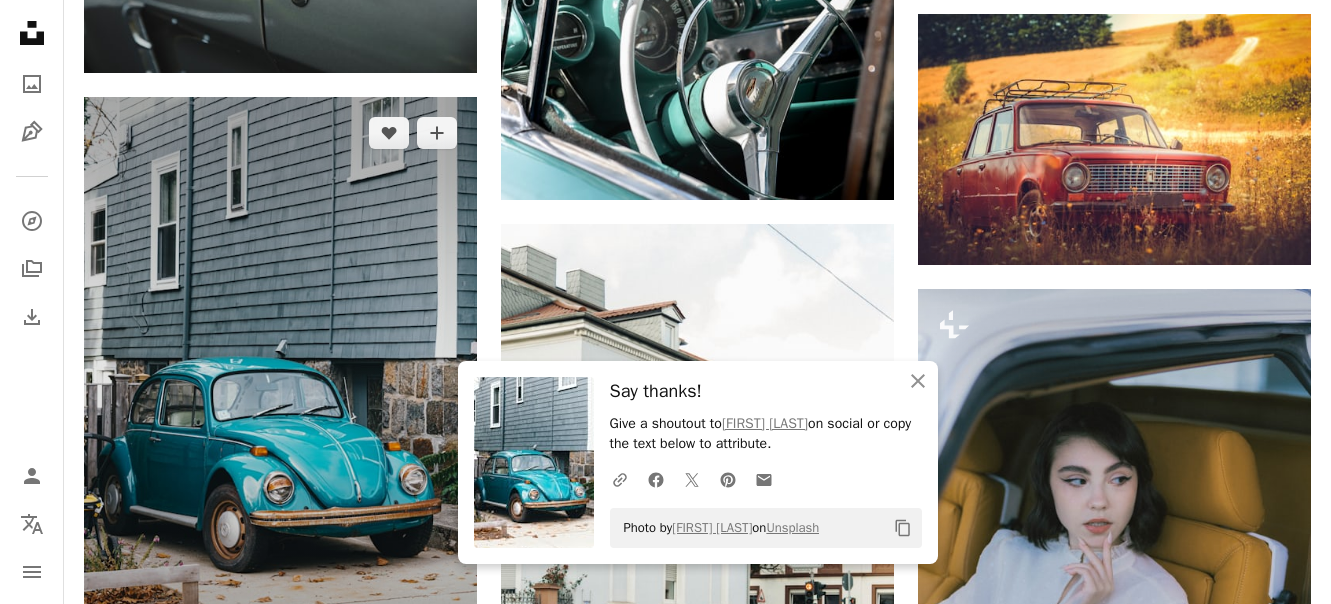 scroll, scrollTop: 6535, scrollLeft: 0, axis: vertical 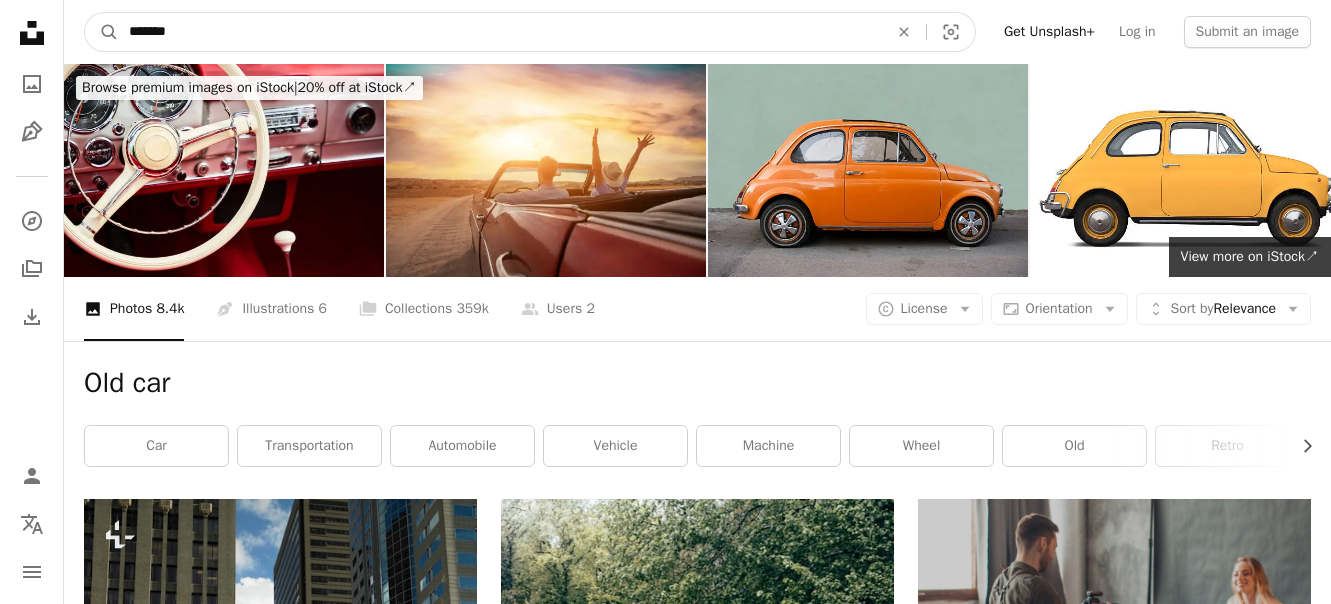 click on "*******" at bounding box center (500, 32) 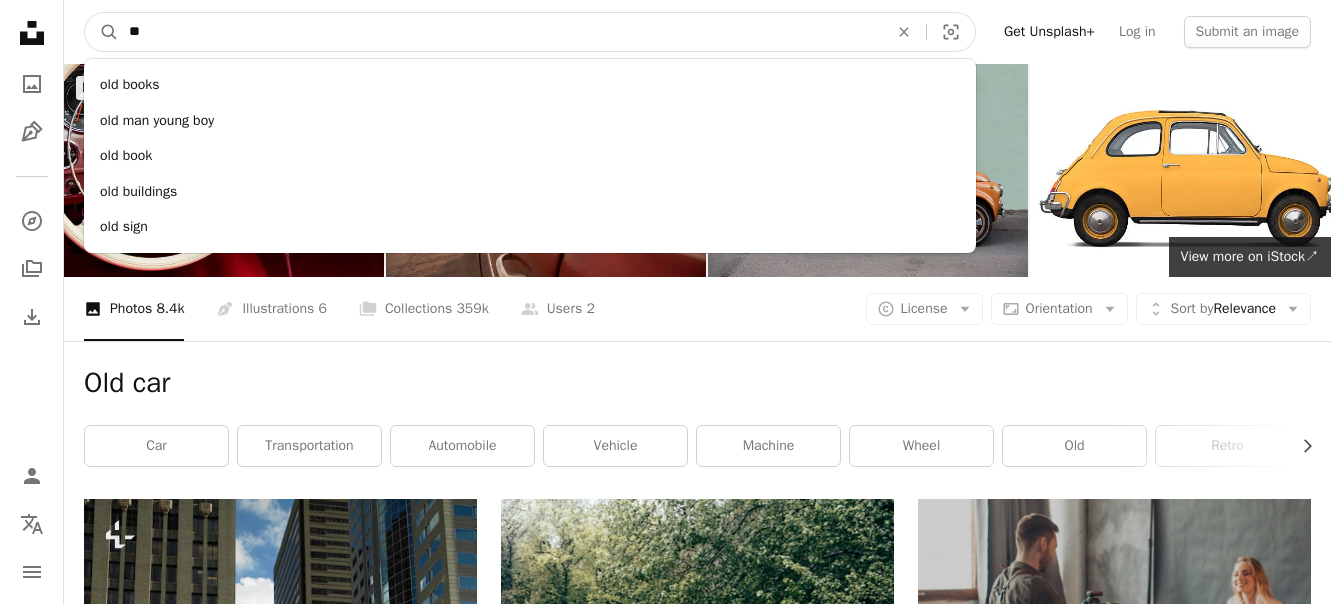 type on "*" 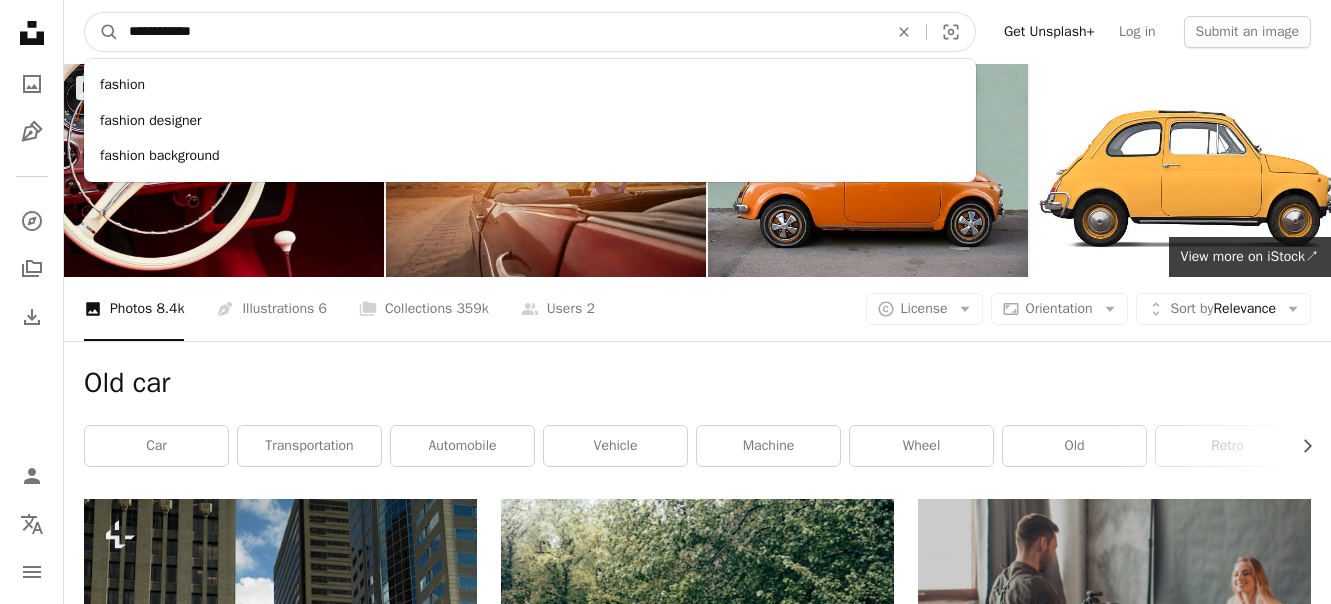 type on "**********" 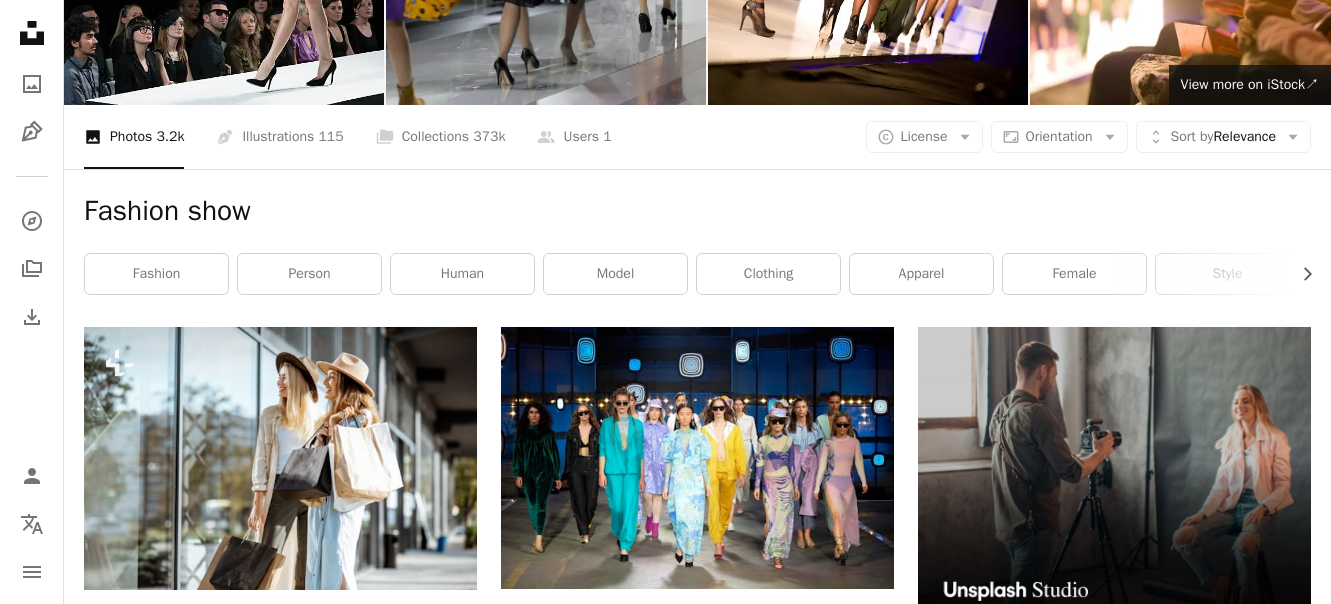 scroll, scrollTop: 100, scrollLeft: 0, axis: vertical 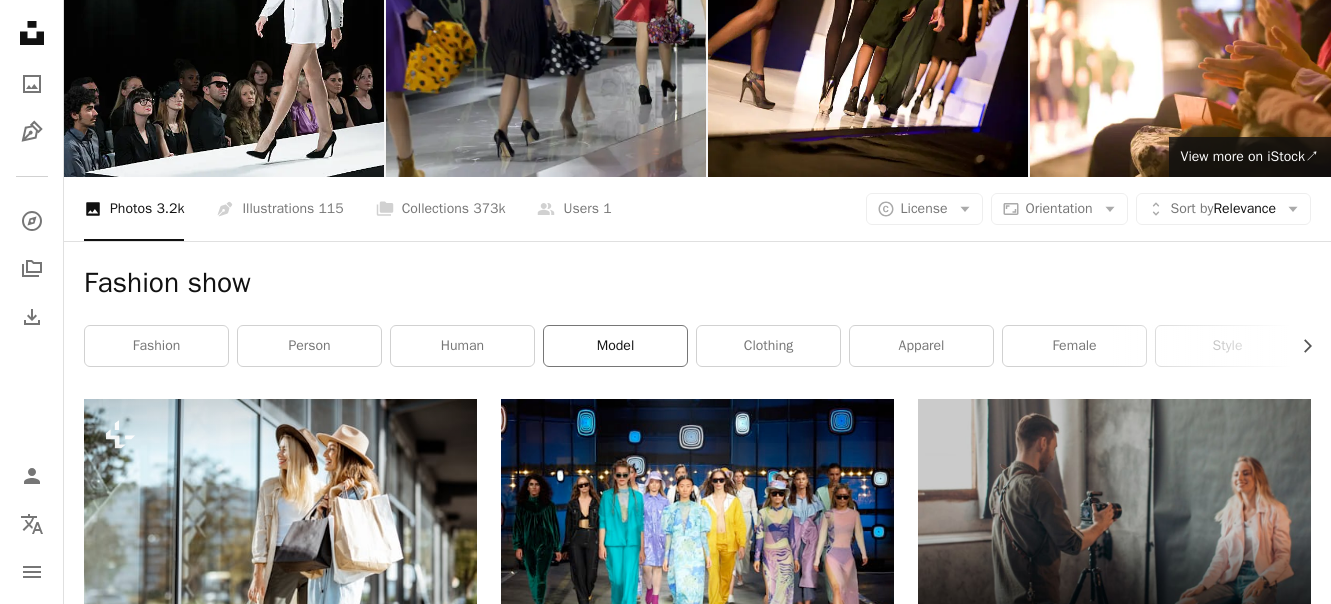 click on "model" at bounding box center (615, 346) 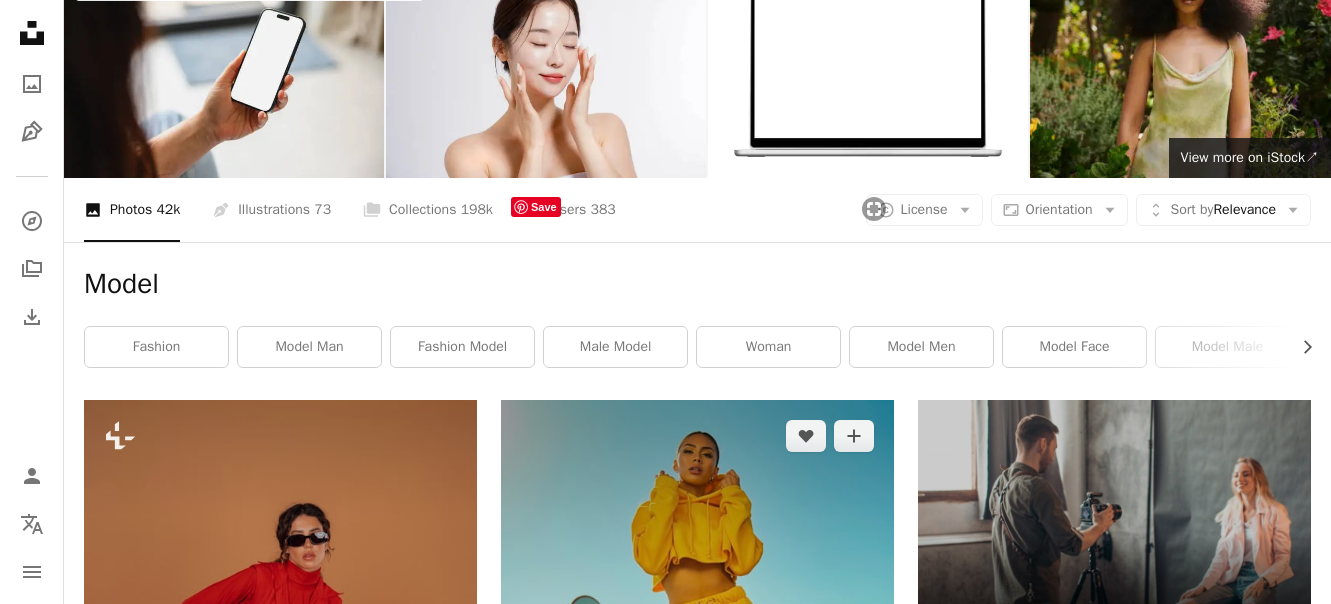 scroll, scrollTop: 300, scrollLeft: 0, axis: vertical 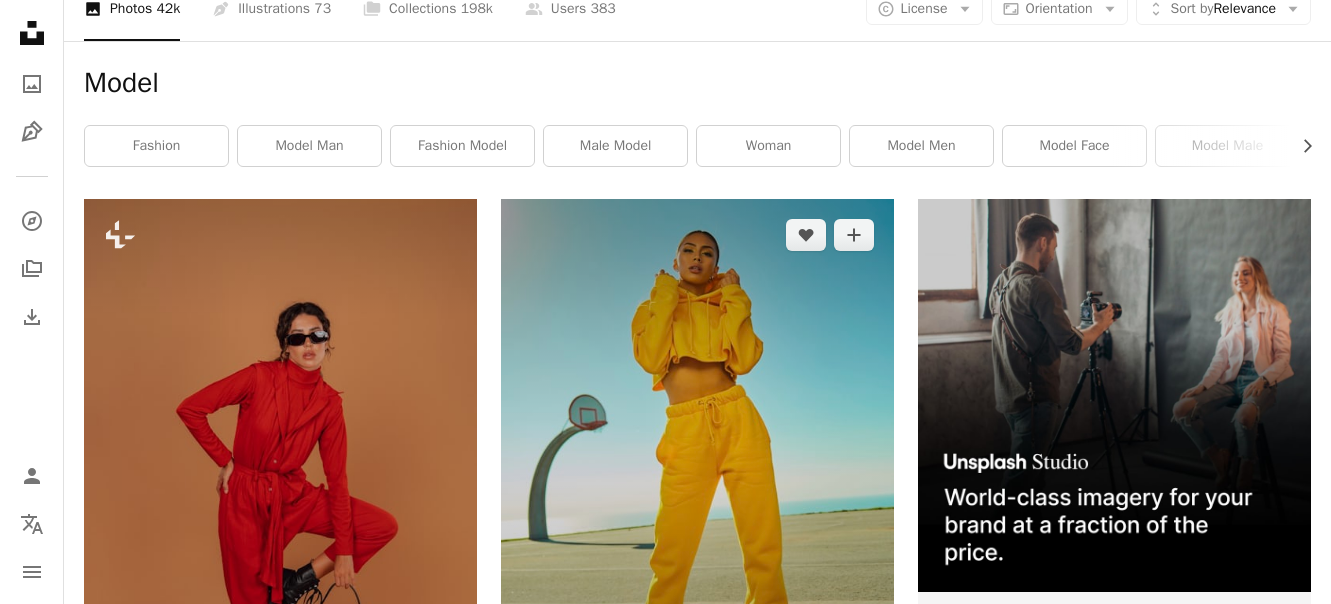 click on "Arrow pointing down" at bounding box center (854, 707) 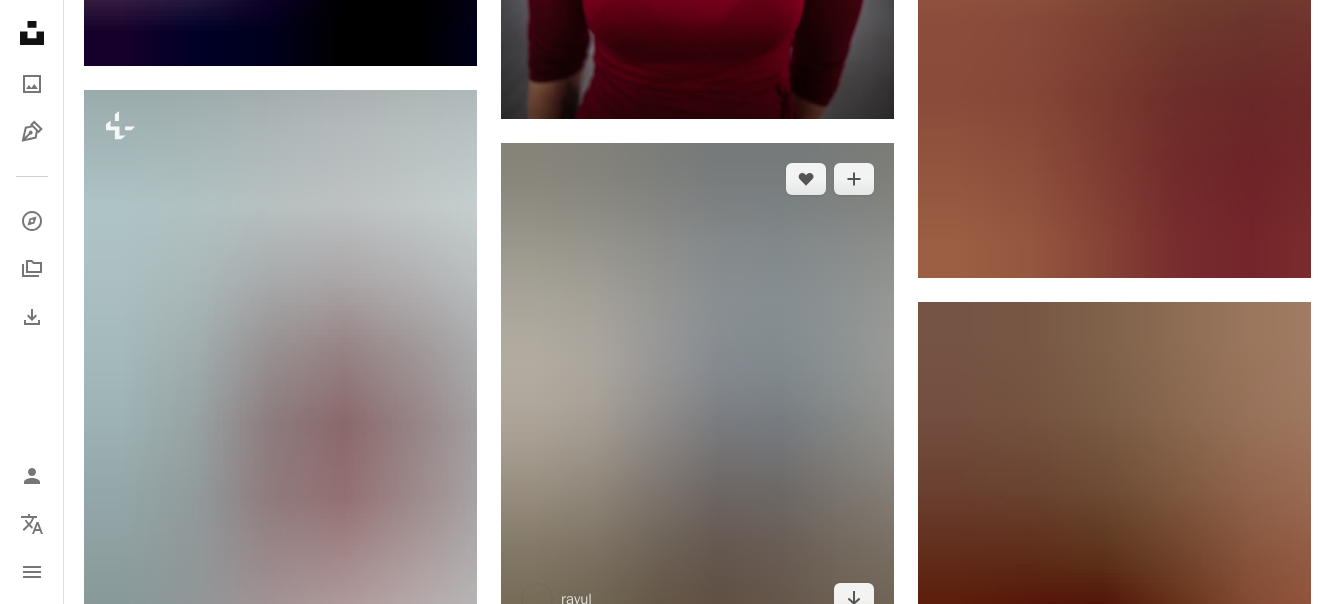 scroll, scrollTop: 3400, scrollLeft: 0, axis: vertical 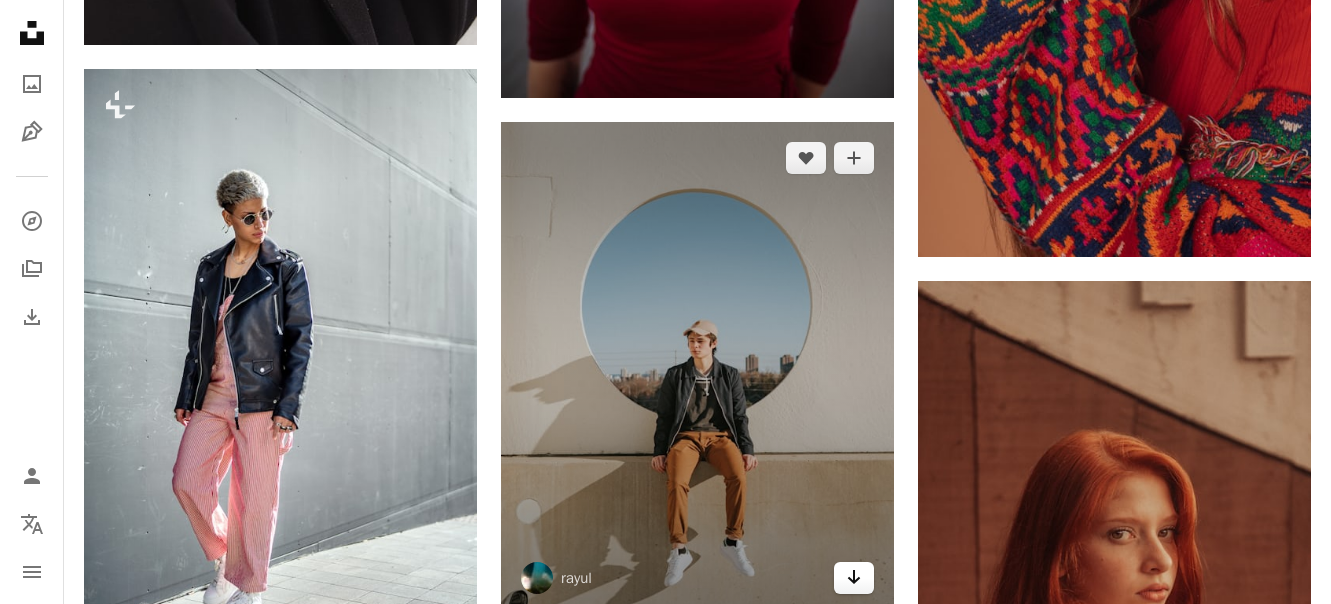 click on "Arrow pointing down" at bounding box center [854, 578] 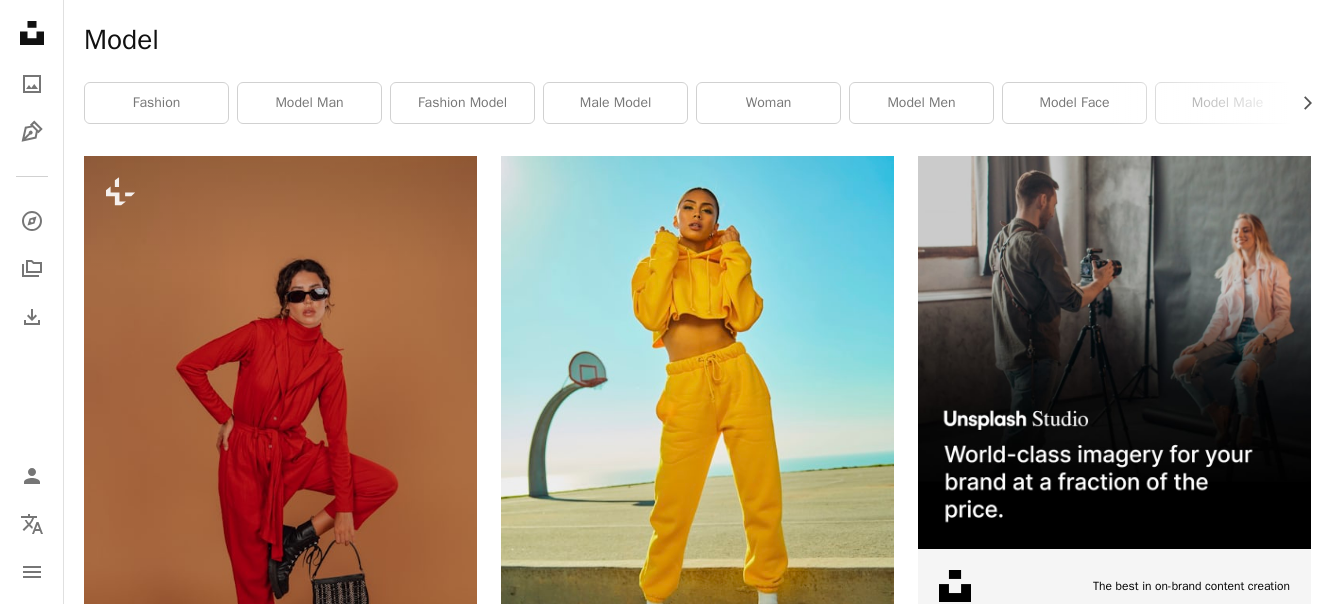 scroll, scrollTop: 0, scrollLeft: 0, axis: both 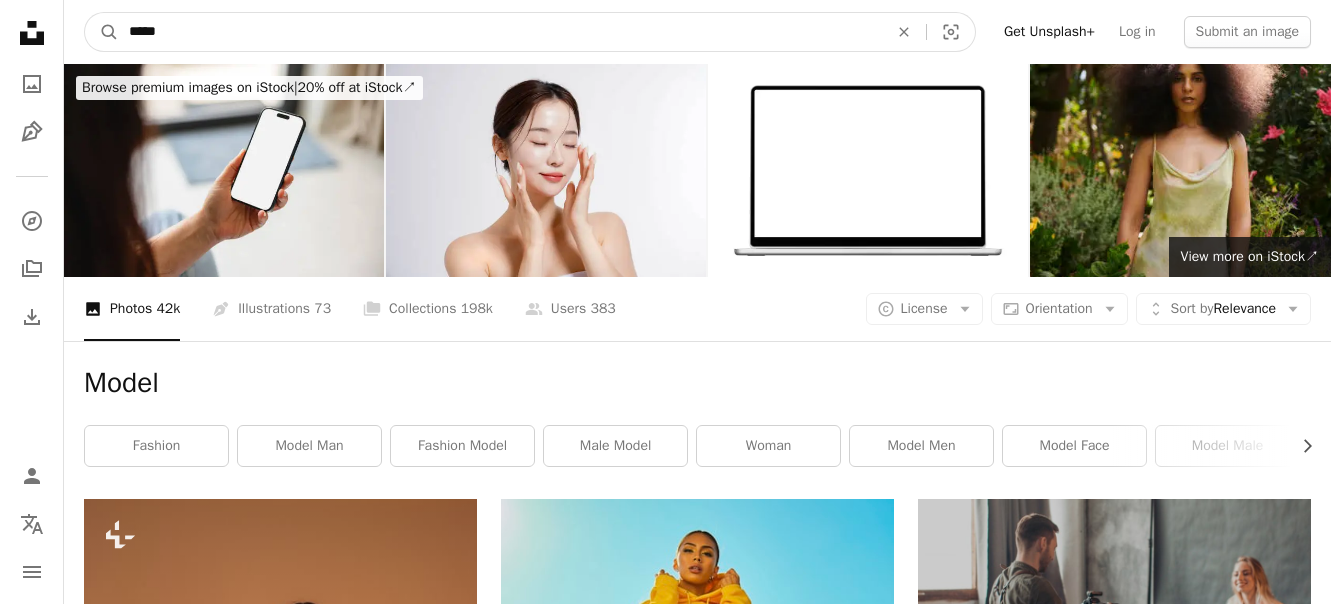 click on "*****" at bounding box center (500, 32) 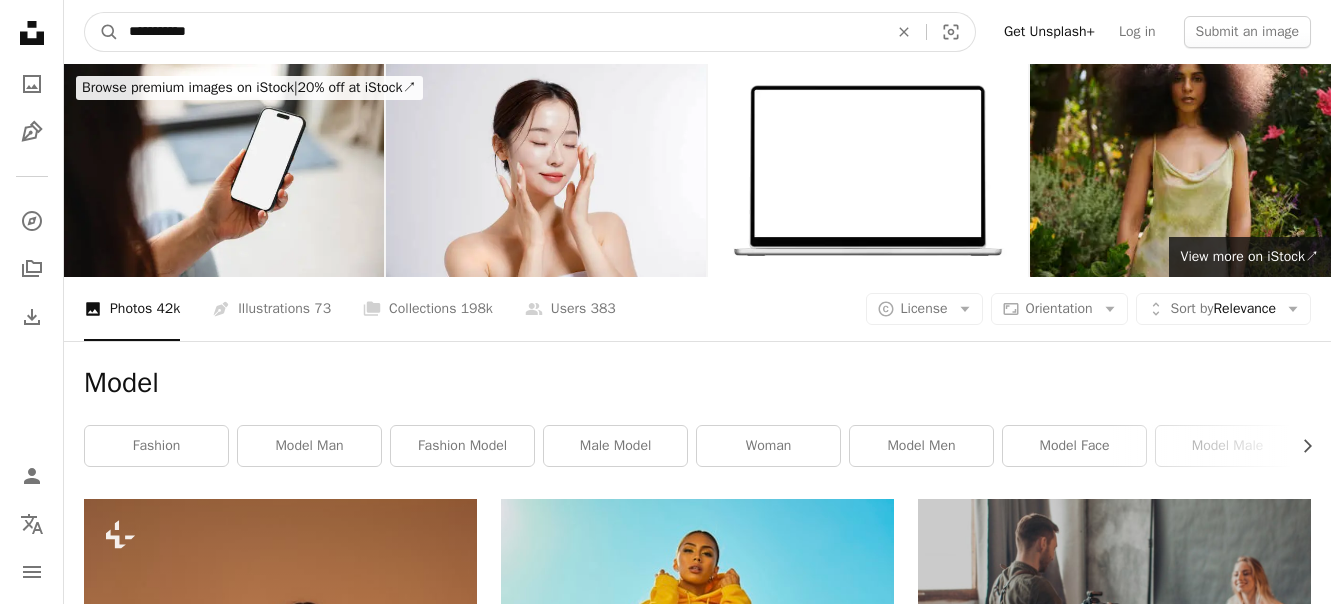 type on "**********" 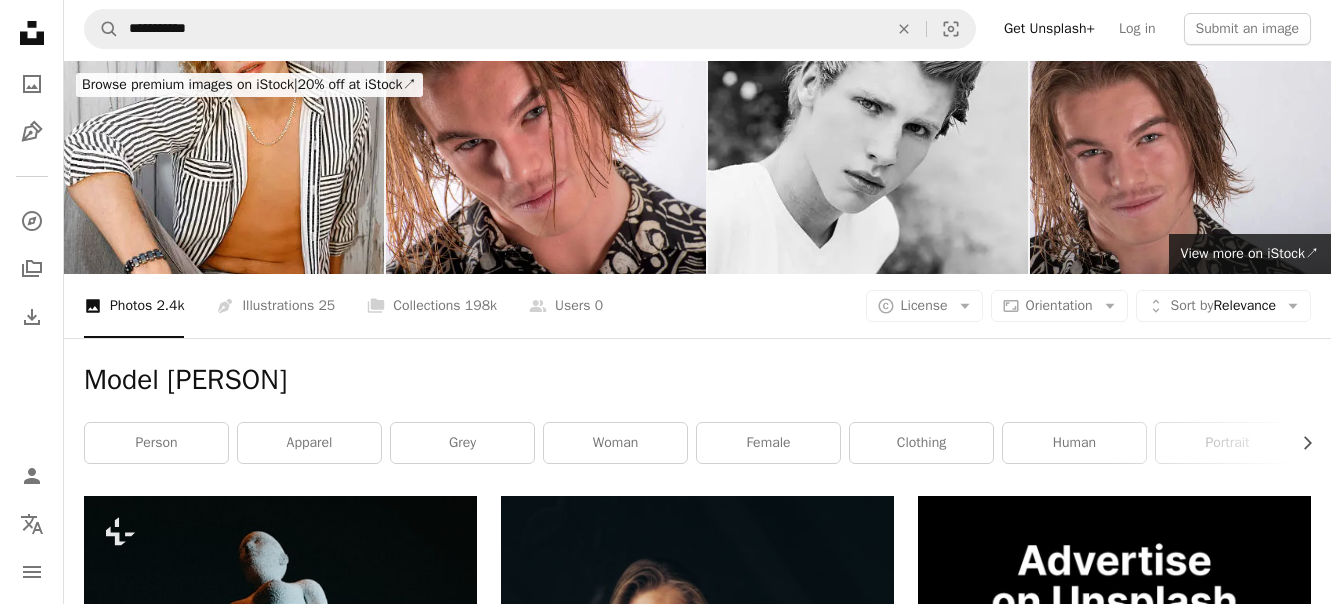 scroll, scrollTop: 0, scrollLeft: 0, axis: both 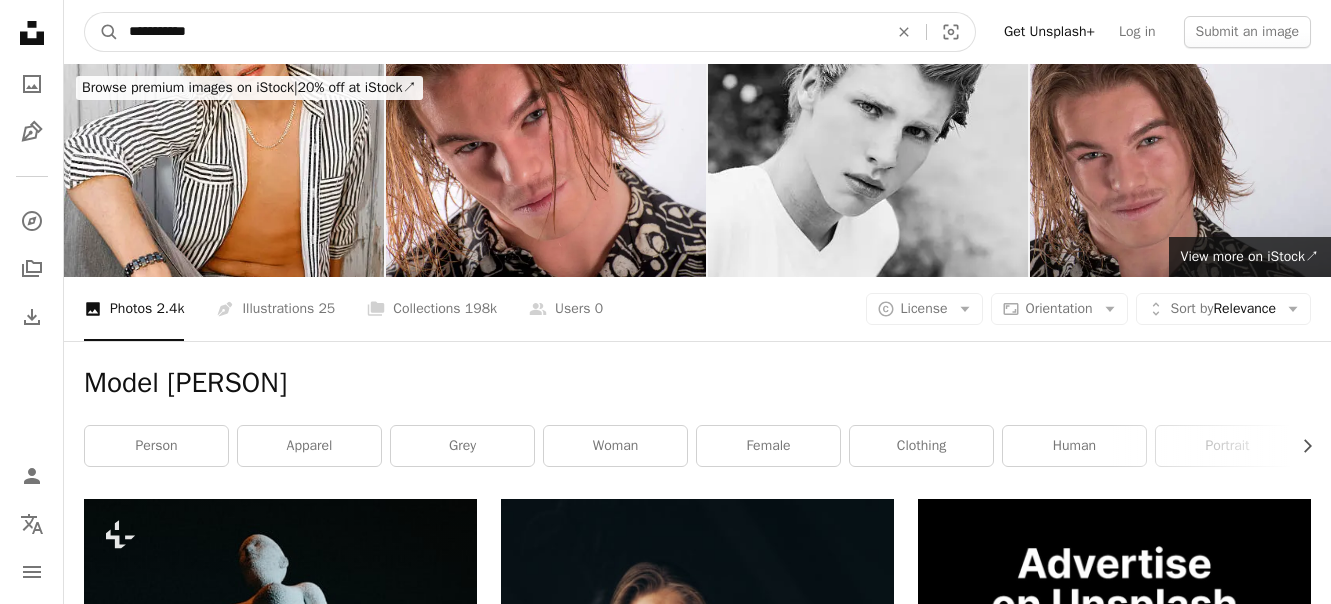 click on "**********" at bounding box center [500, 32] 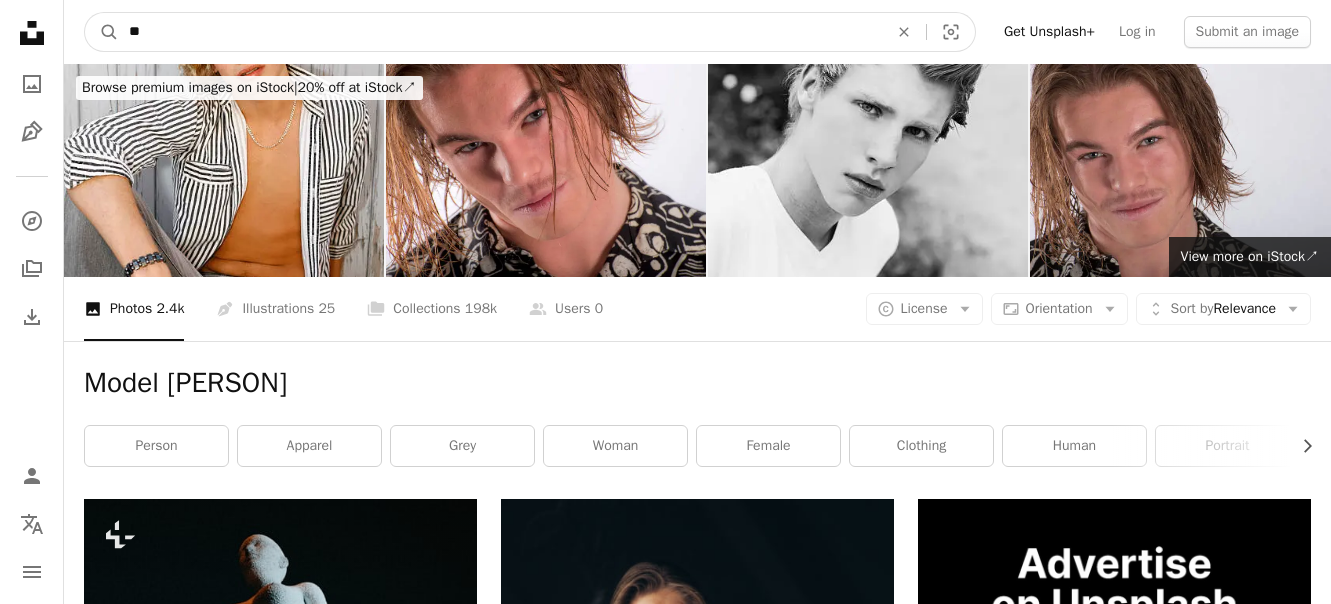 type on "*" 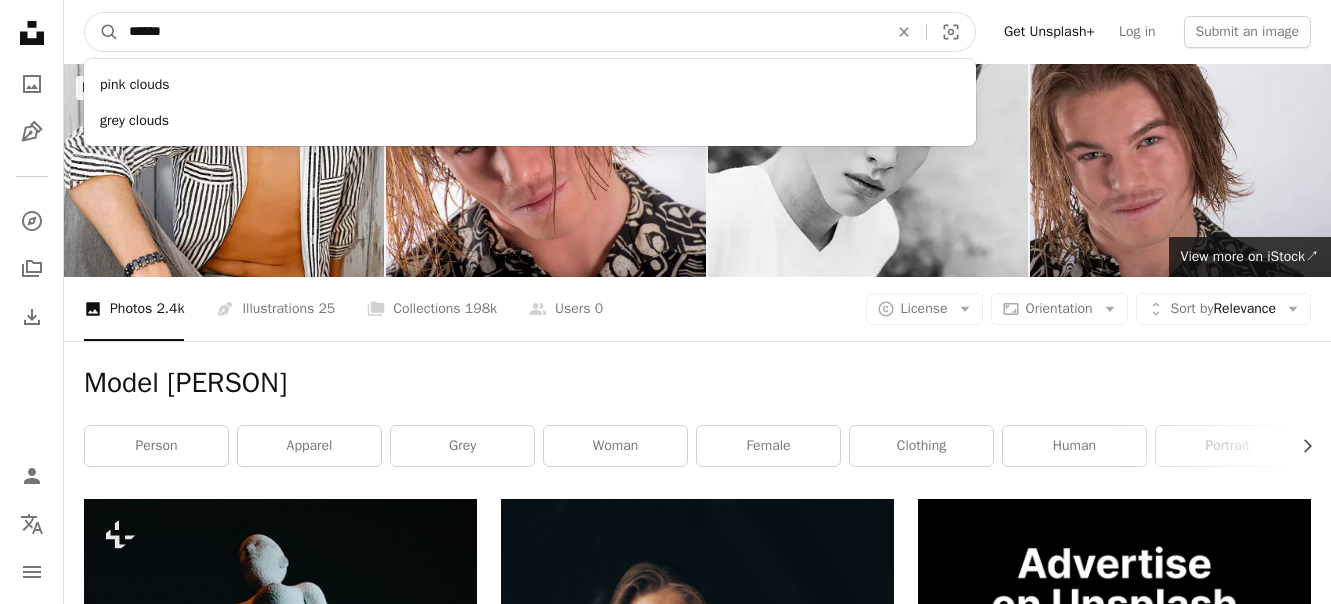 type on "******" 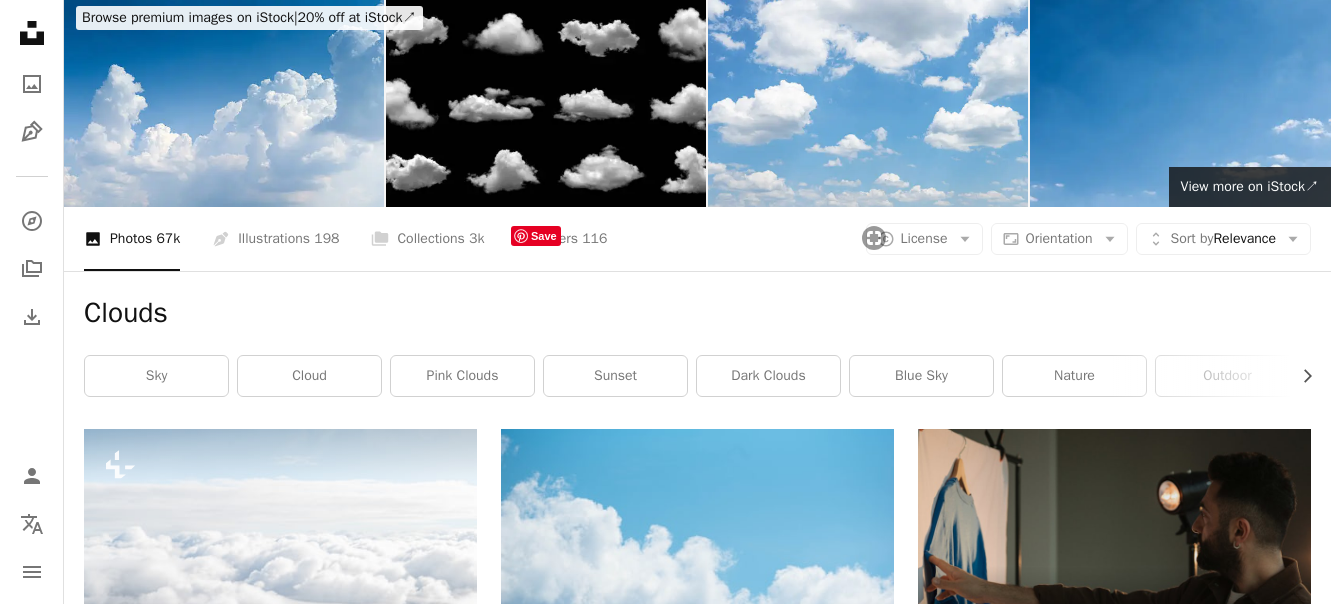 scroll, scrollTop: 100, scrollLeft: 0, axis: vertical 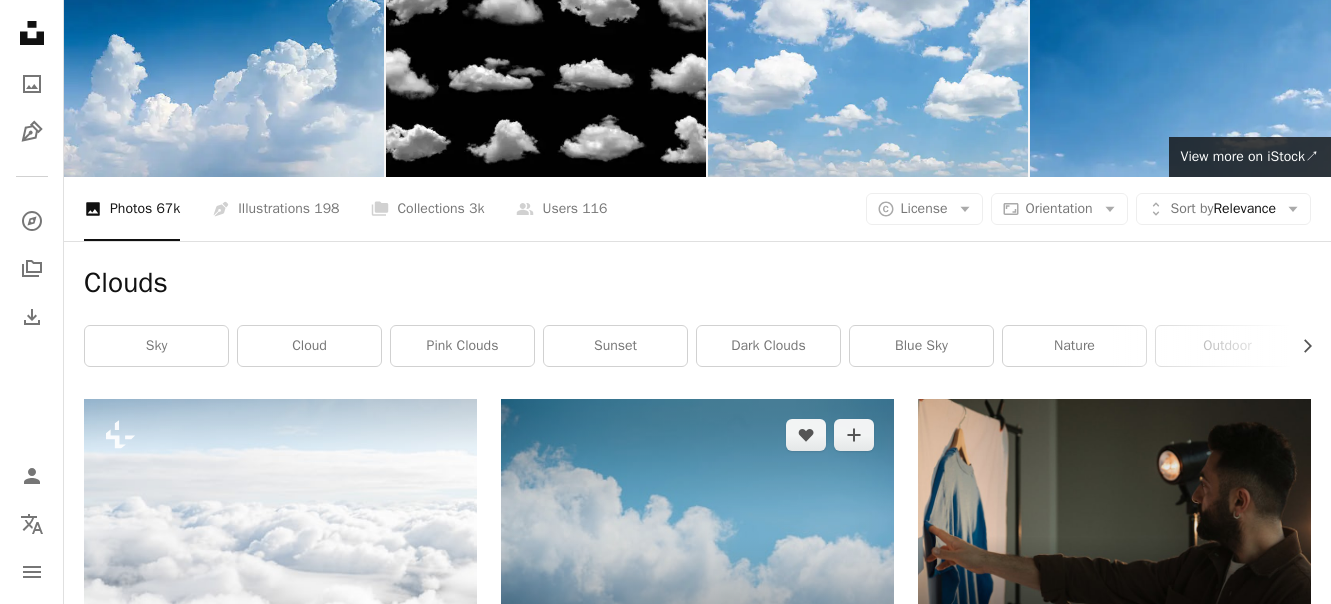 click 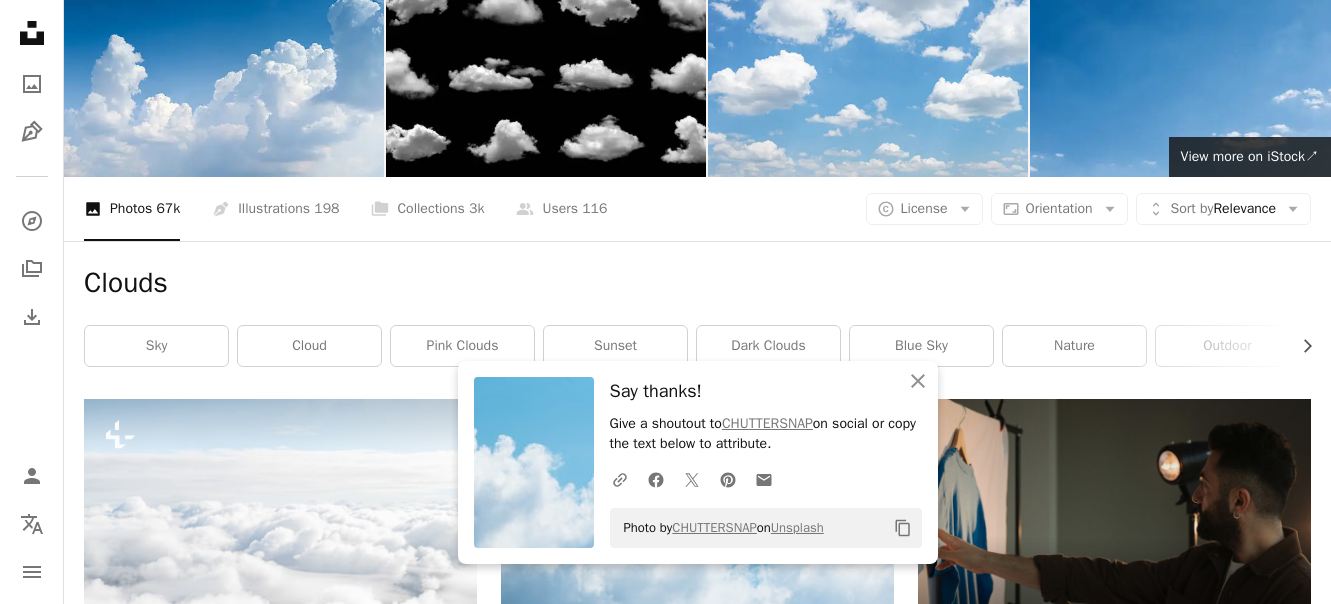 scroll, scrollTop: 205, scrollLeft: 0, axis: vertical 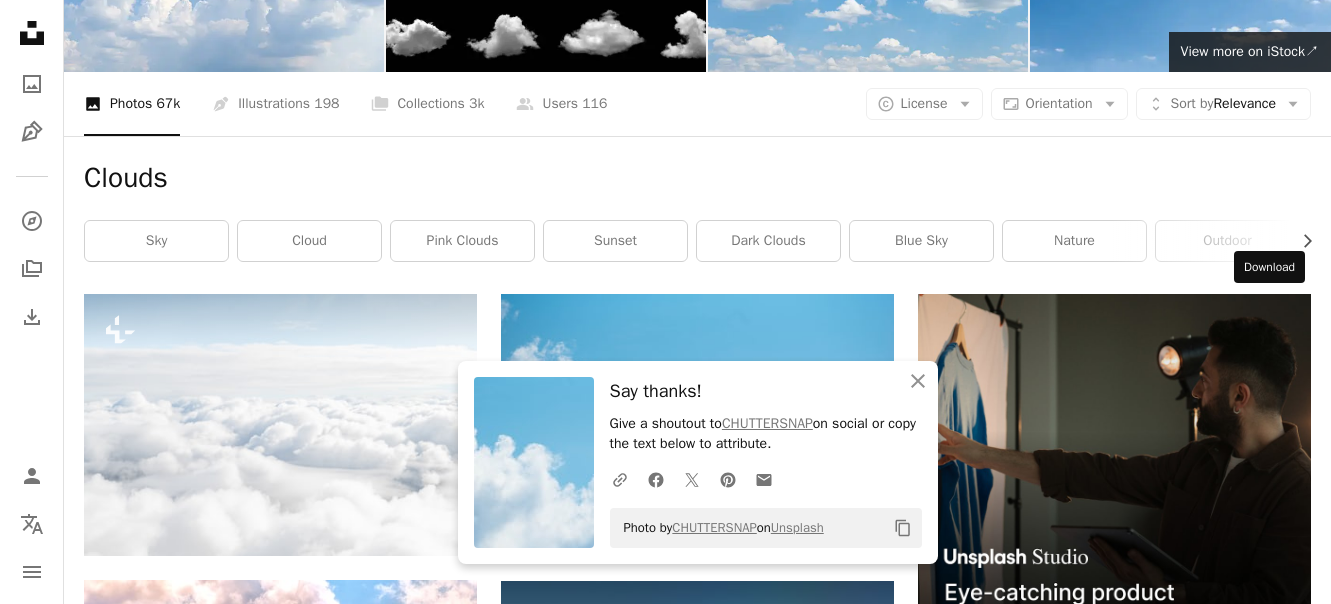click on "Arrow pointing down" 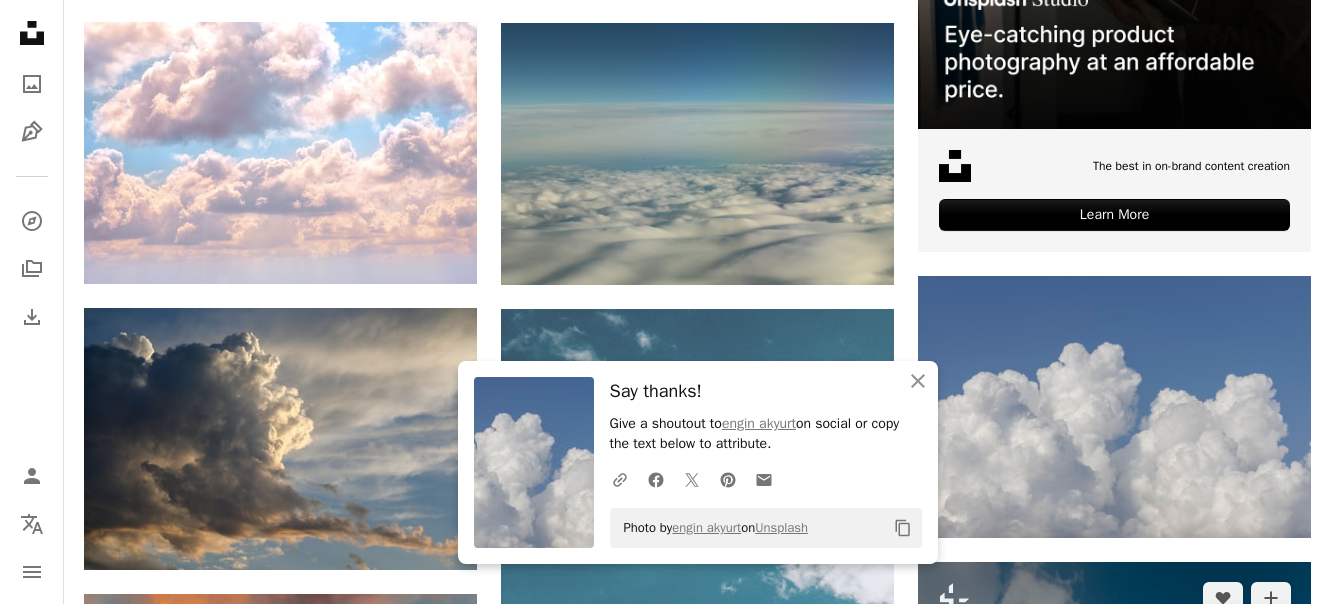 scroll, scrollTop: 1105, scrollLeft: 0, axis: vertical 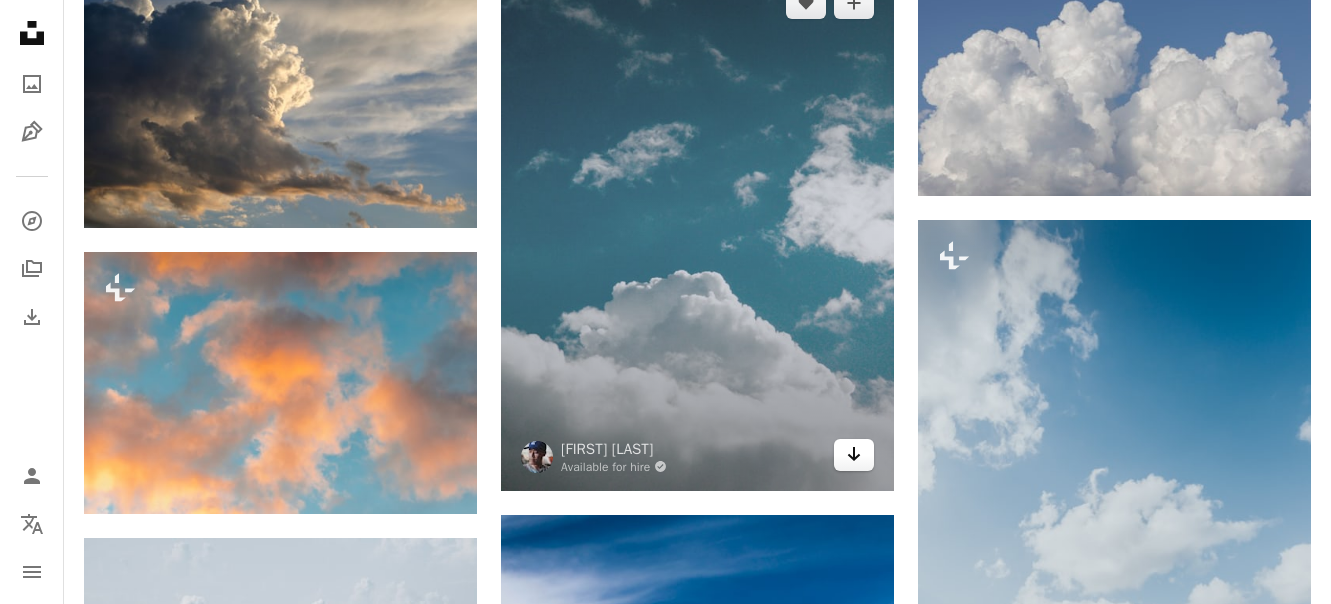 click on "Arrow pointing down" 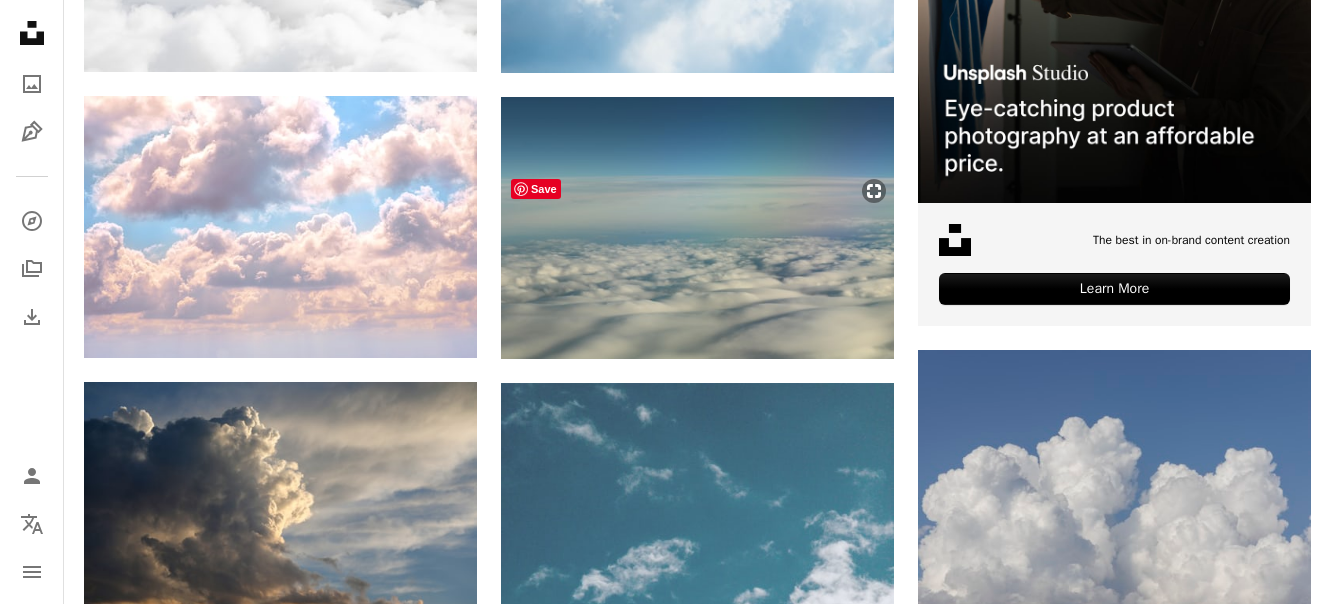 scroll, scrollTop: 0, scrollLeft: 0, axis: both 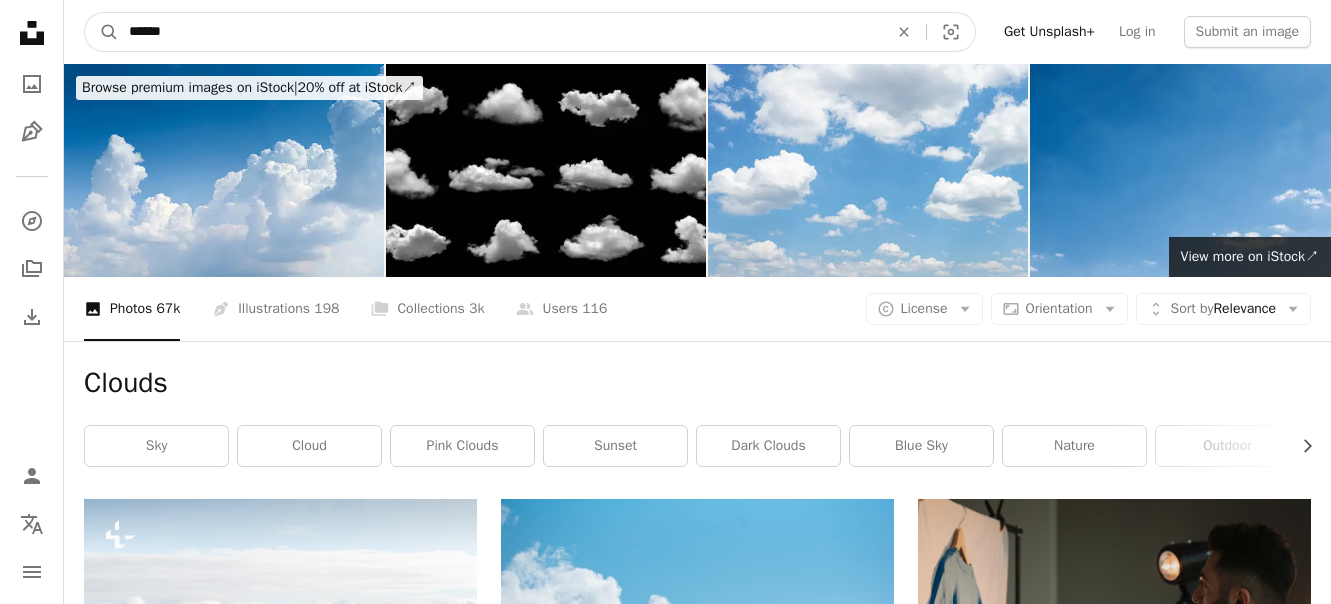 click on "******" at bounding box center (500, 32) 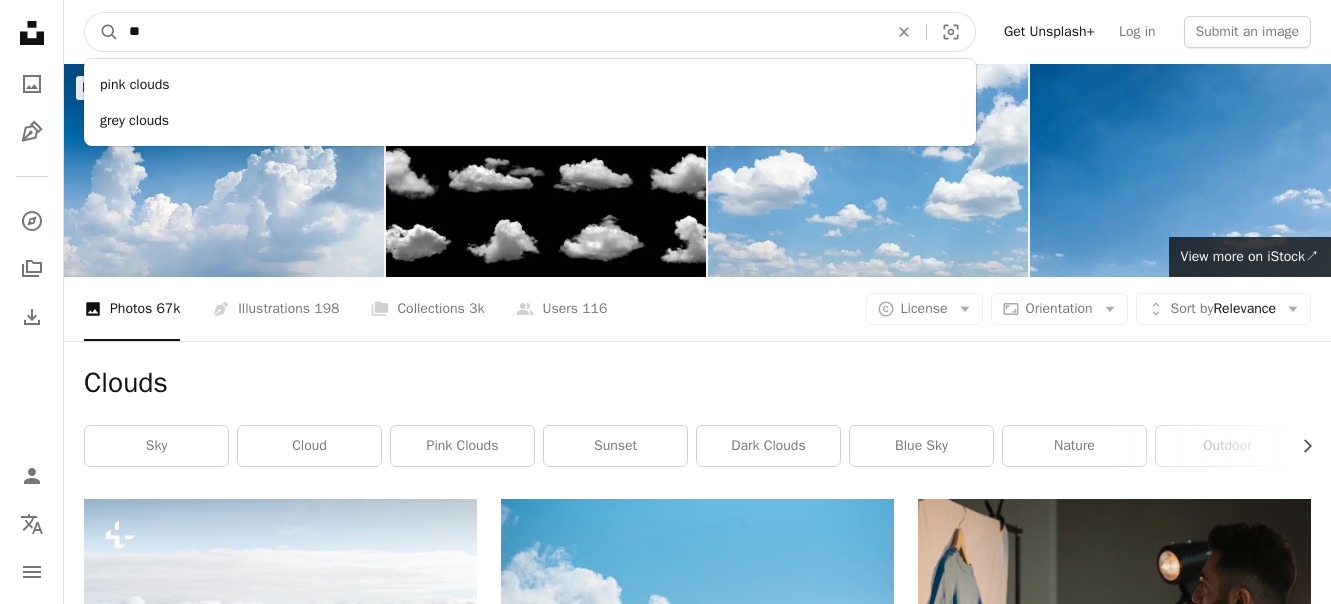type on "*" 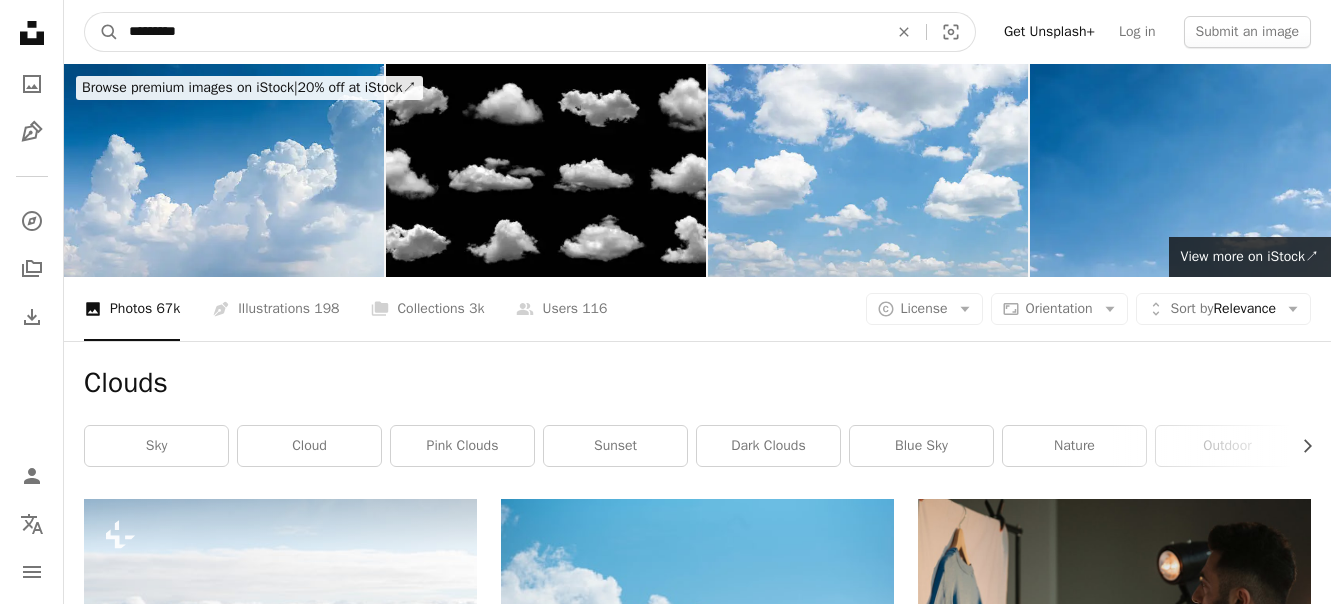 type on "*********" 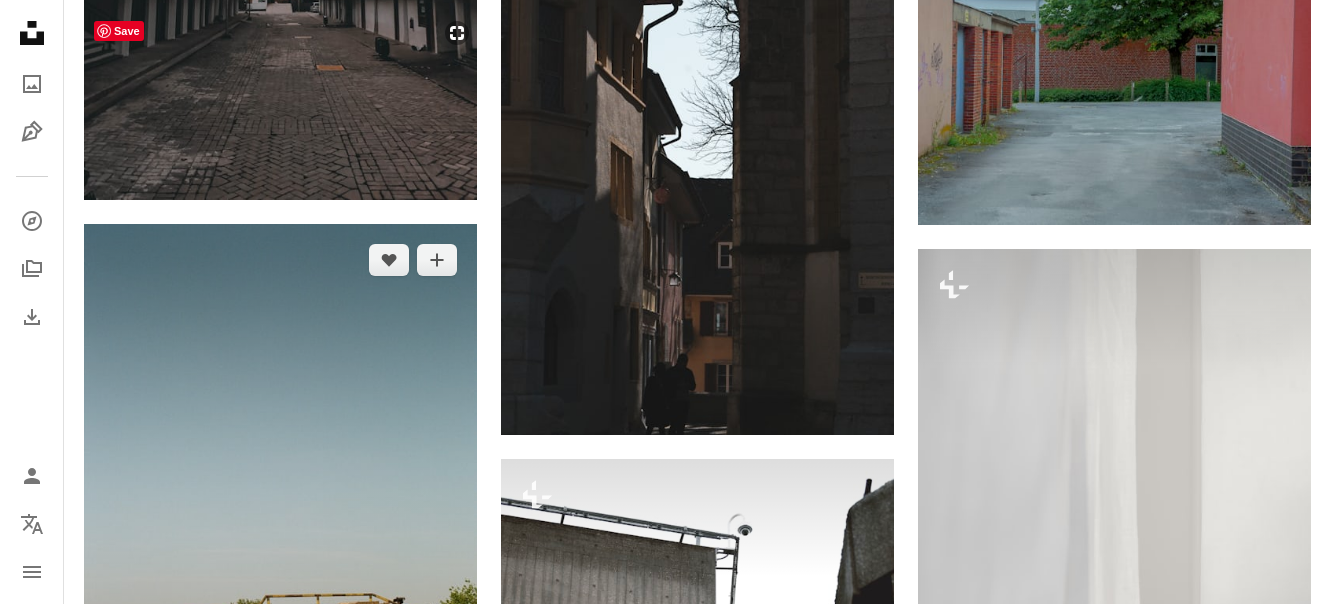 scroll, scrollTop: 1300, scrollLeft: 0, axis: vertical 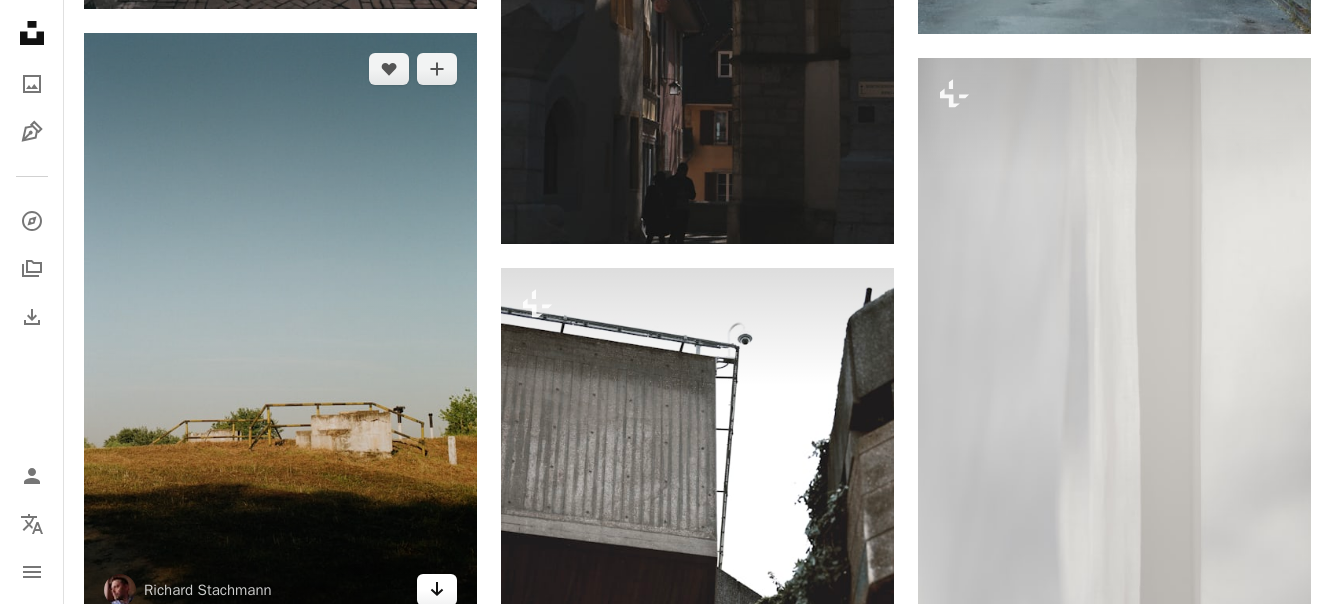 click on "Arrow pointing down" at bounding box center [437, 590] 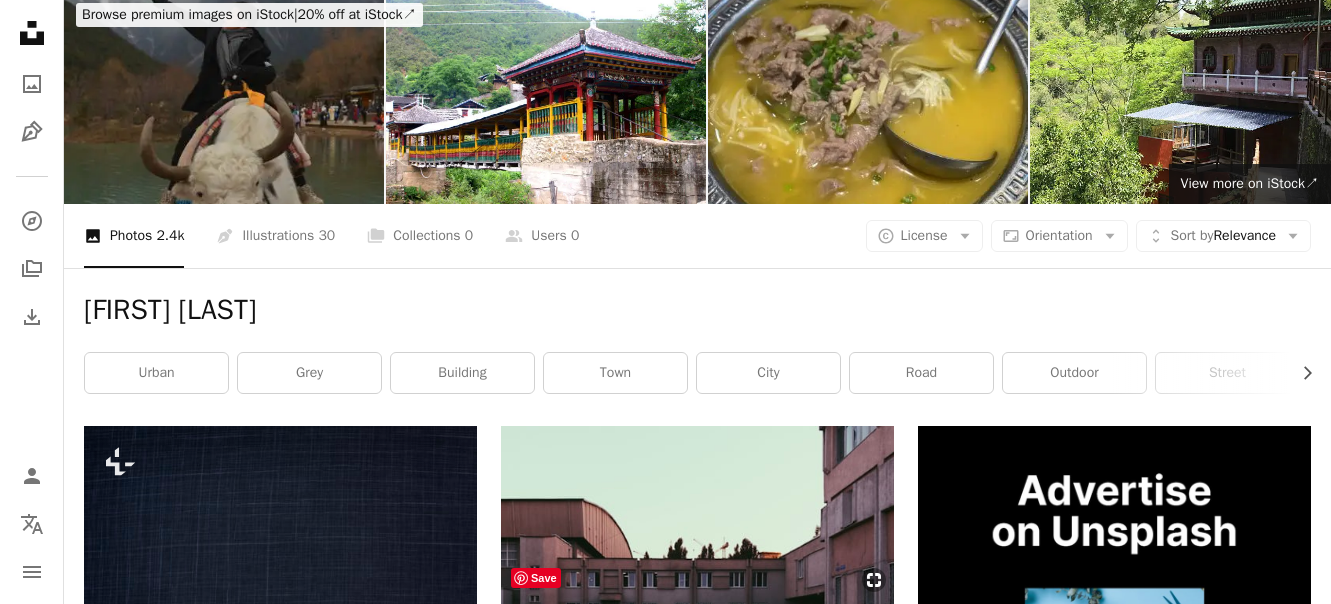 scroll, scrollTop: 0, scrollLeft: 0, axis: both 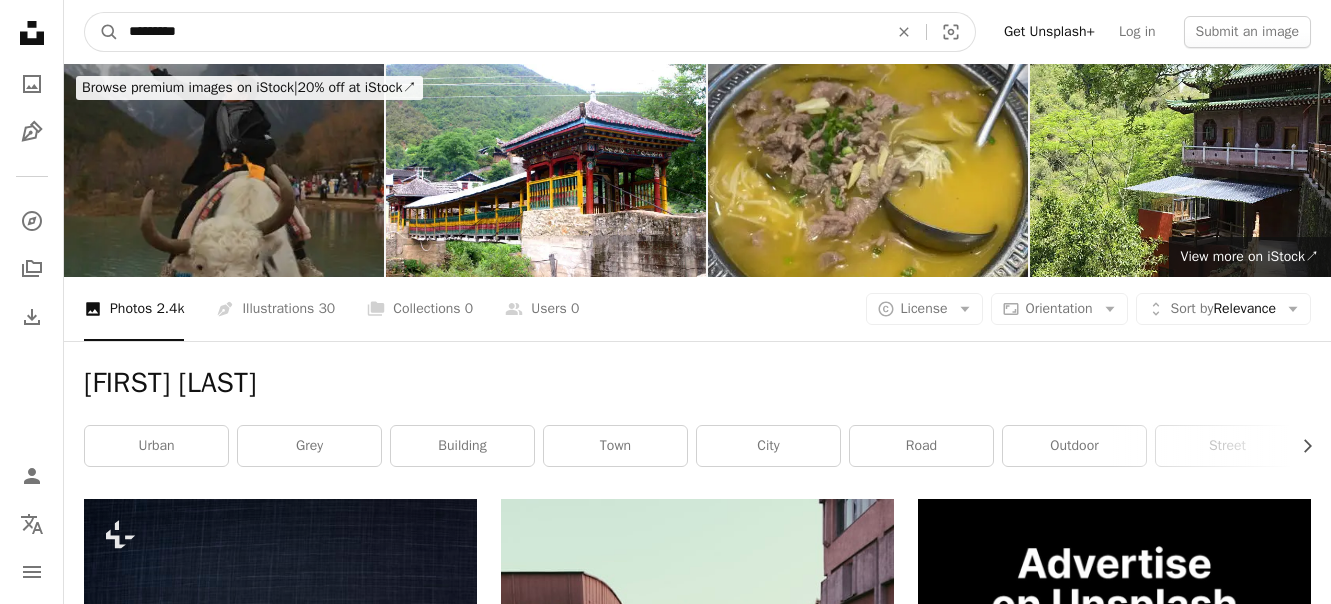 click on "*********" at bounding box center [500, 32] 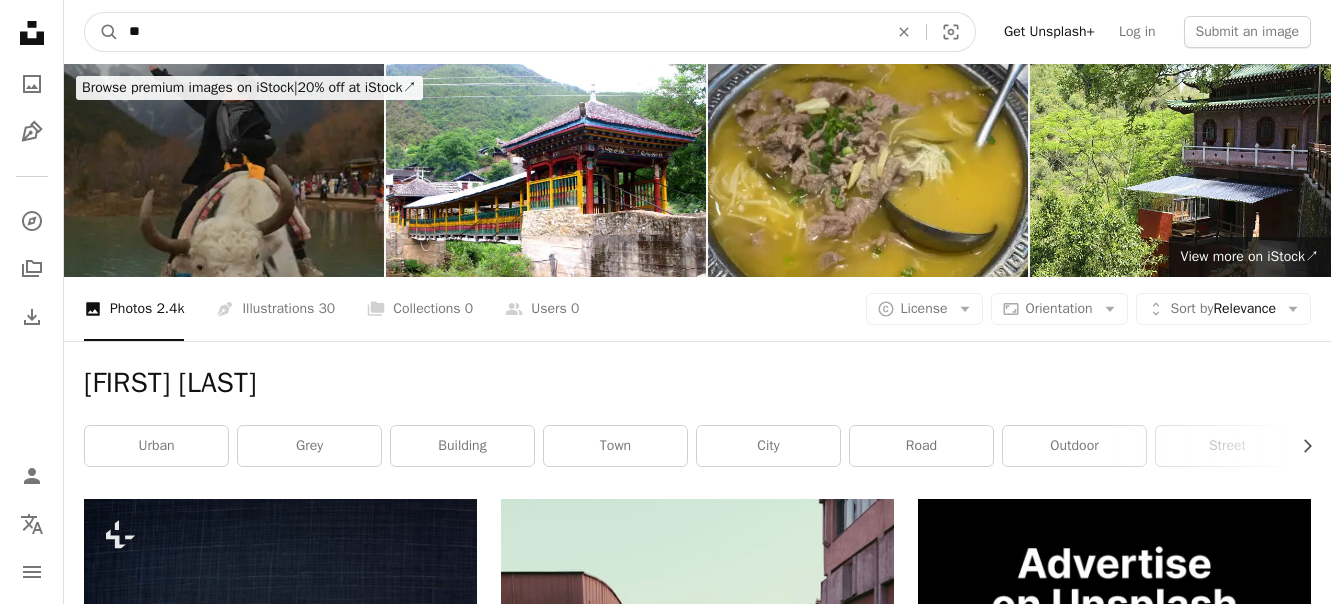 type on "*" 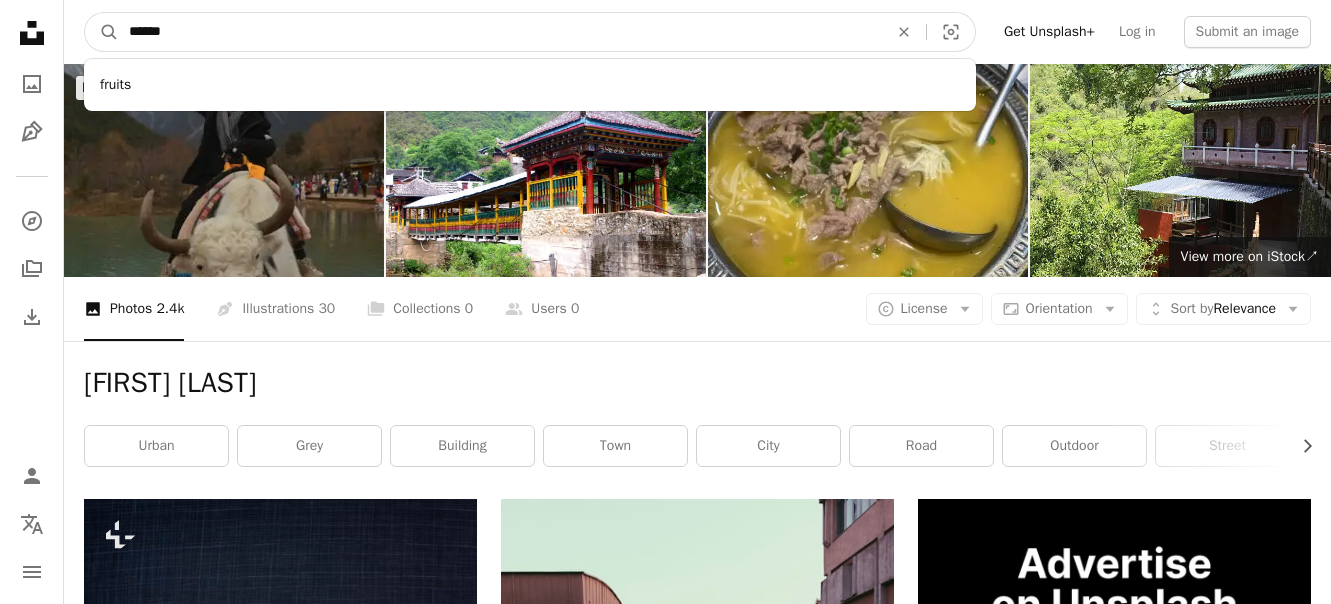 type on "******" 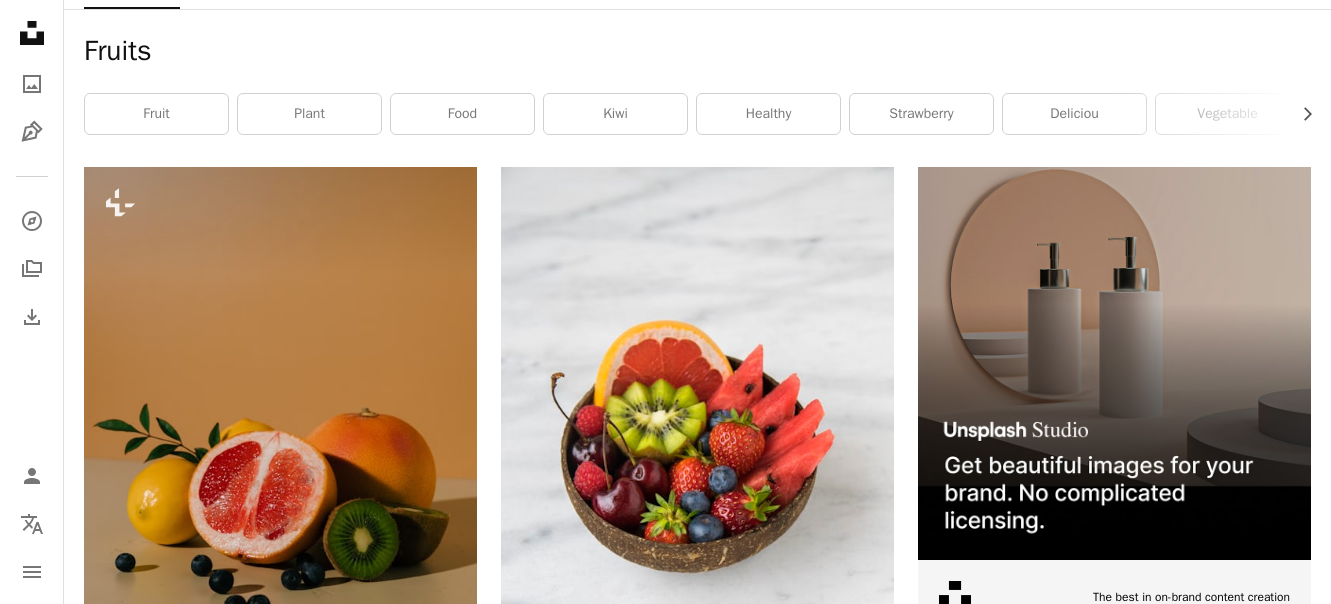 scroll, scrollTop: 200, scrollLeft: 0, axis: vertical 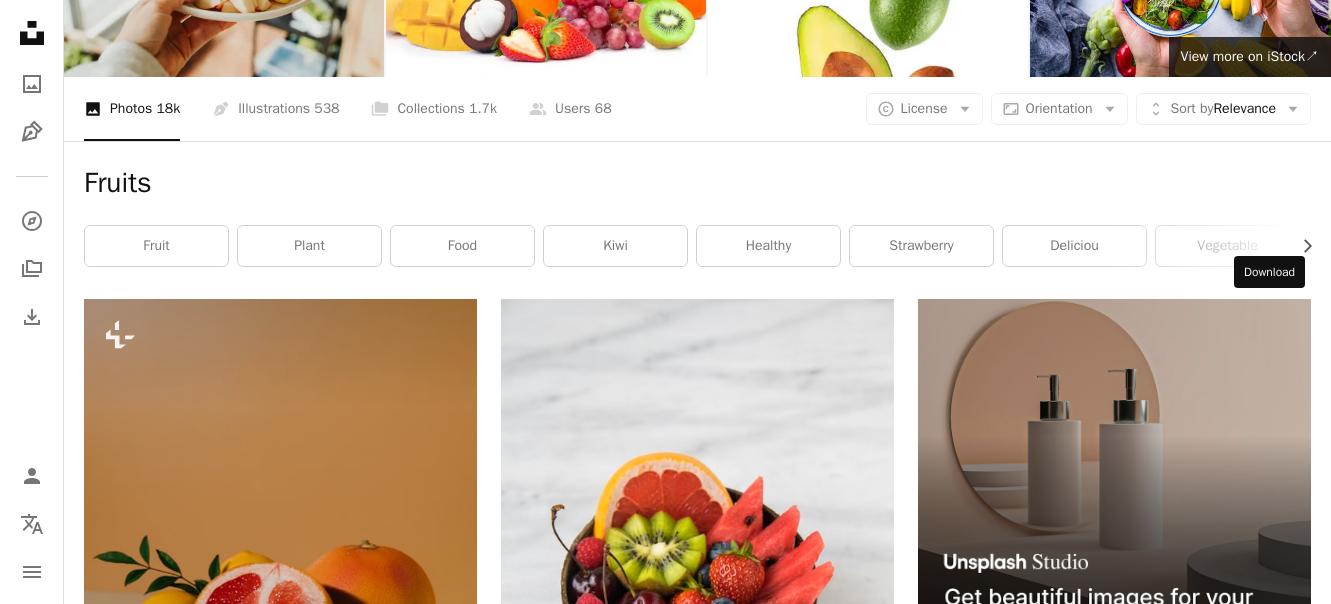 click 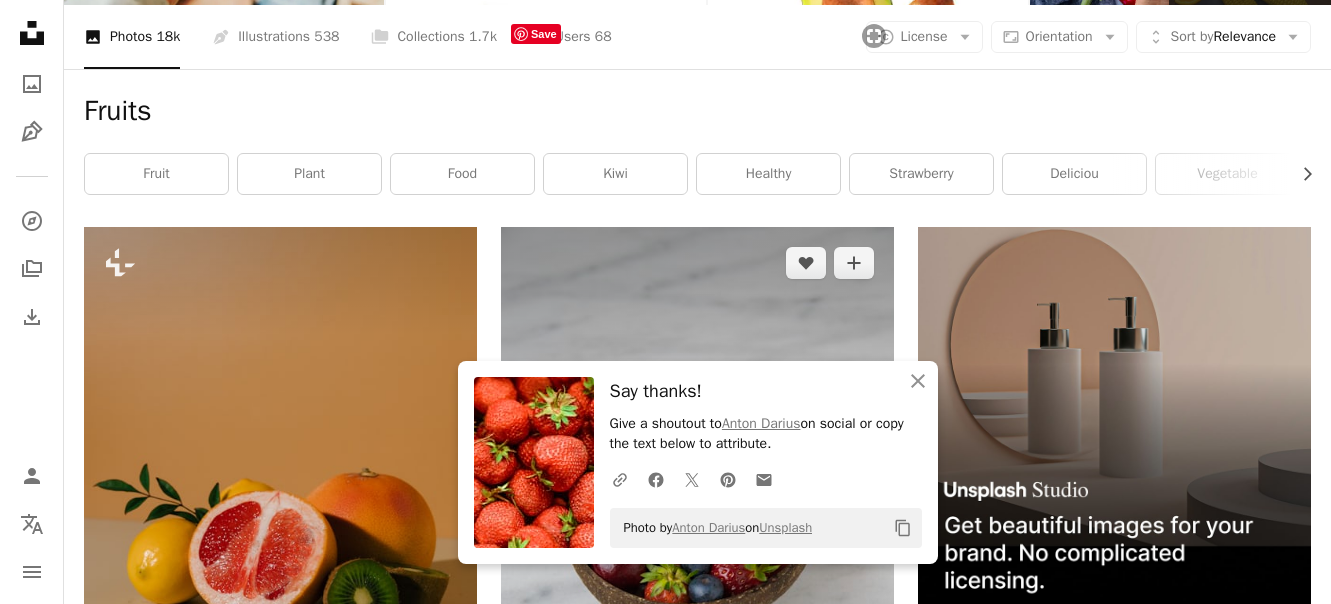 scroll, scrollTop: 300, scrollLeft: 0, axis: vertical 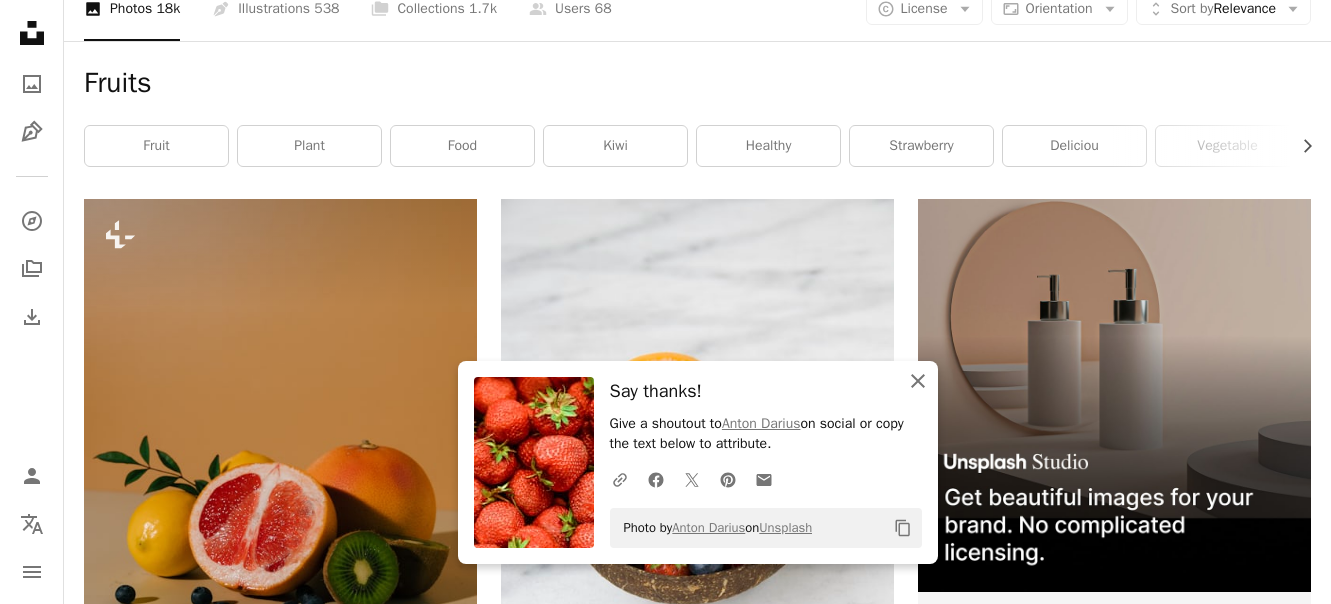 click on "An X shape" 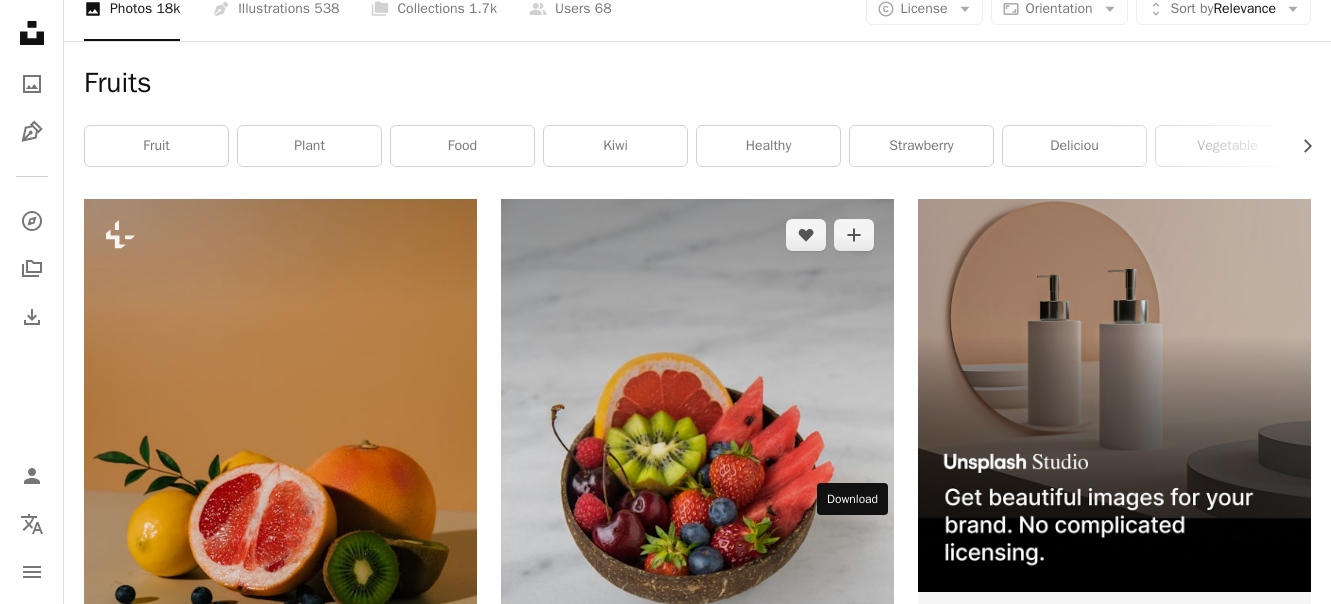 click 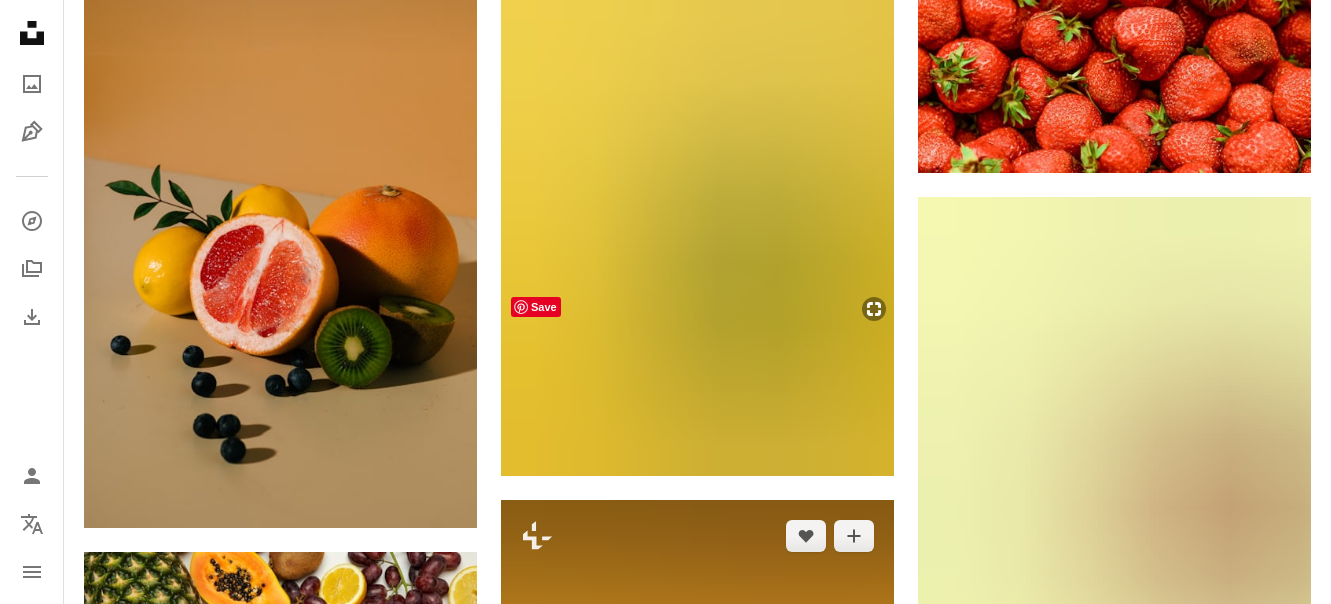 scroll, scrollTop: 1300, scrollLeft: 0, axis: vertical 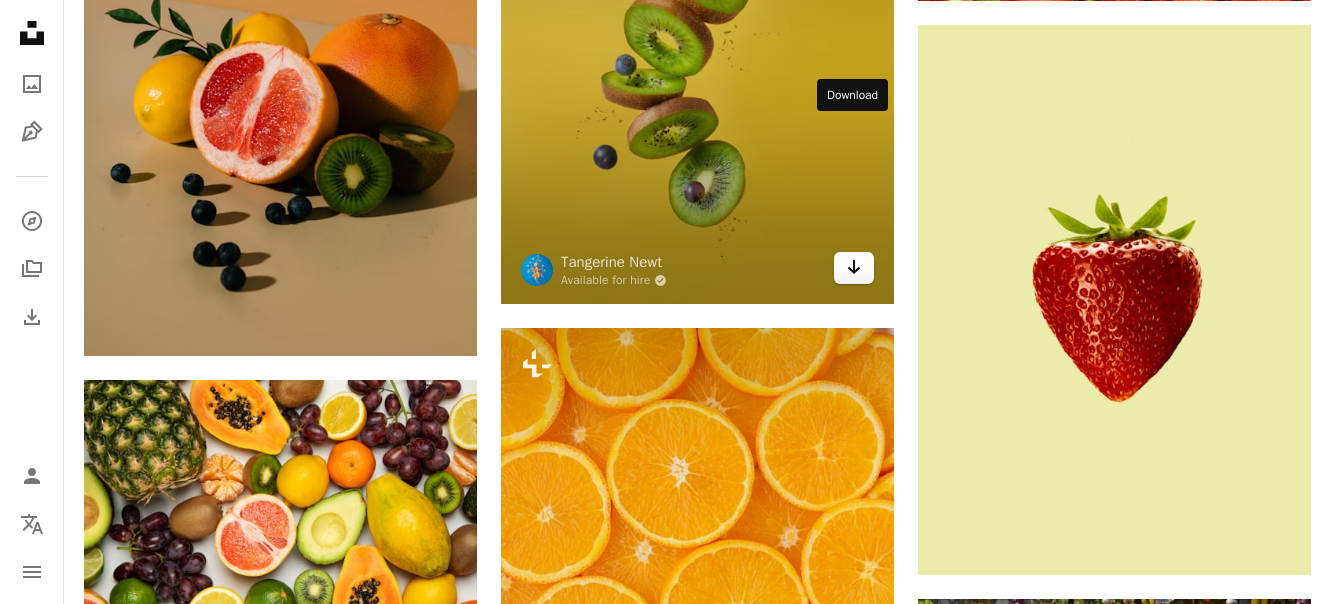 click on "Arrow pointing down" 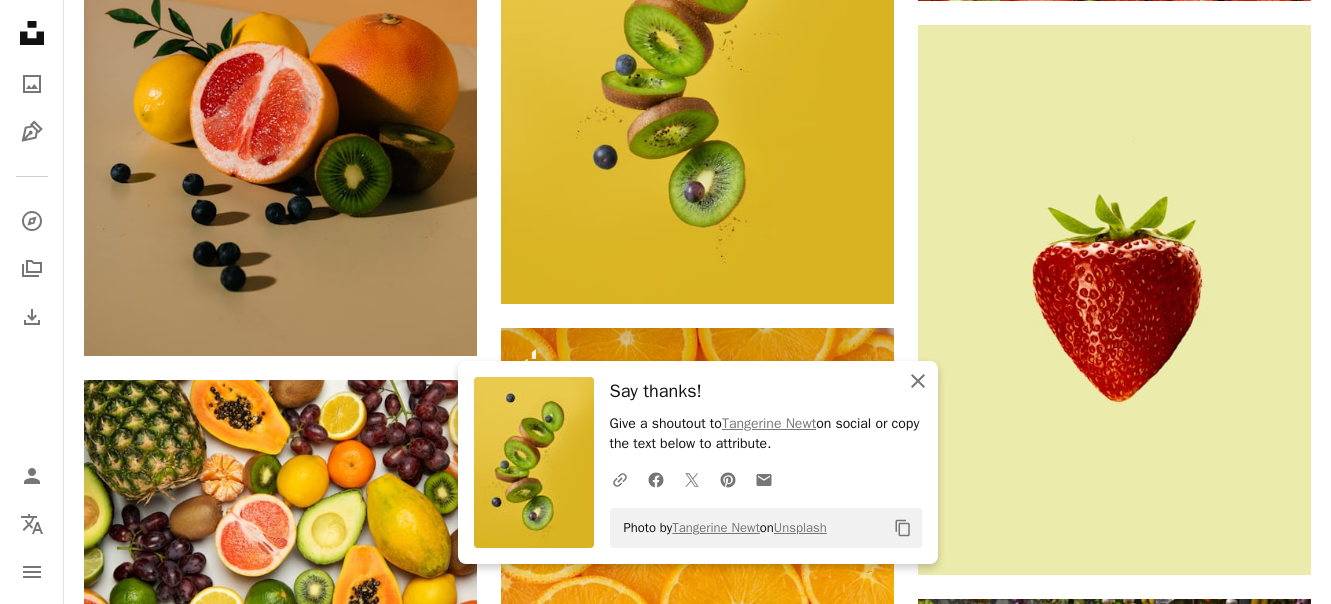 click on "An X shape" 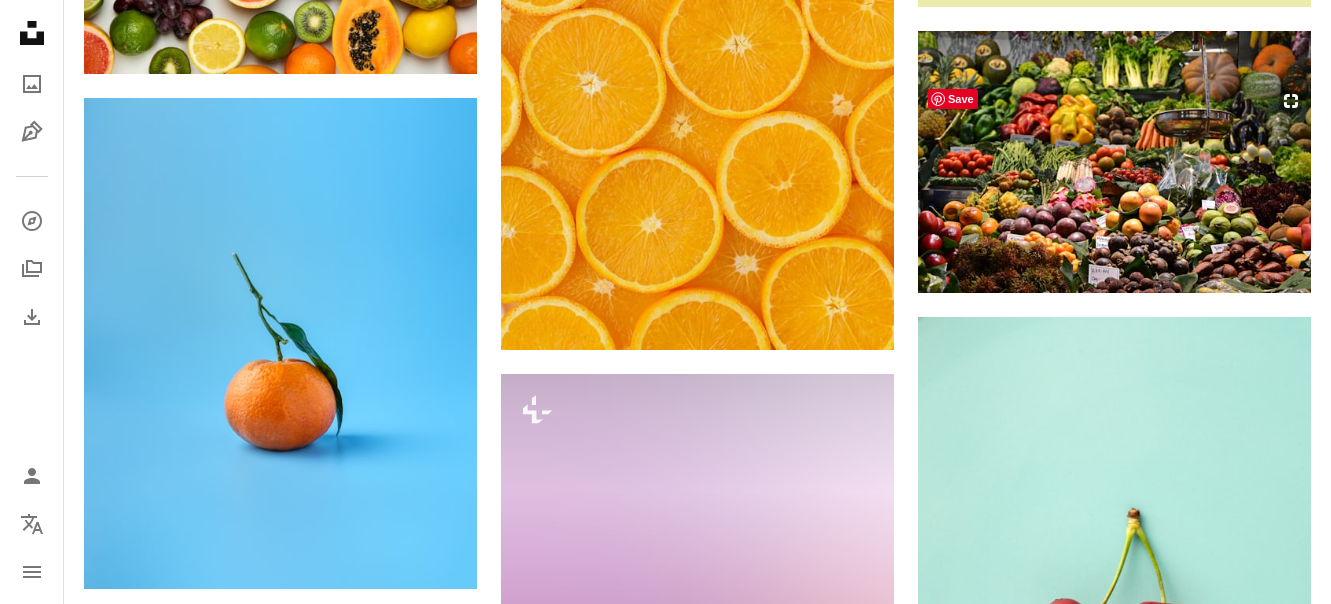 scroll, scrollTop: 1866, scrollLeft: 0, axis: vertical 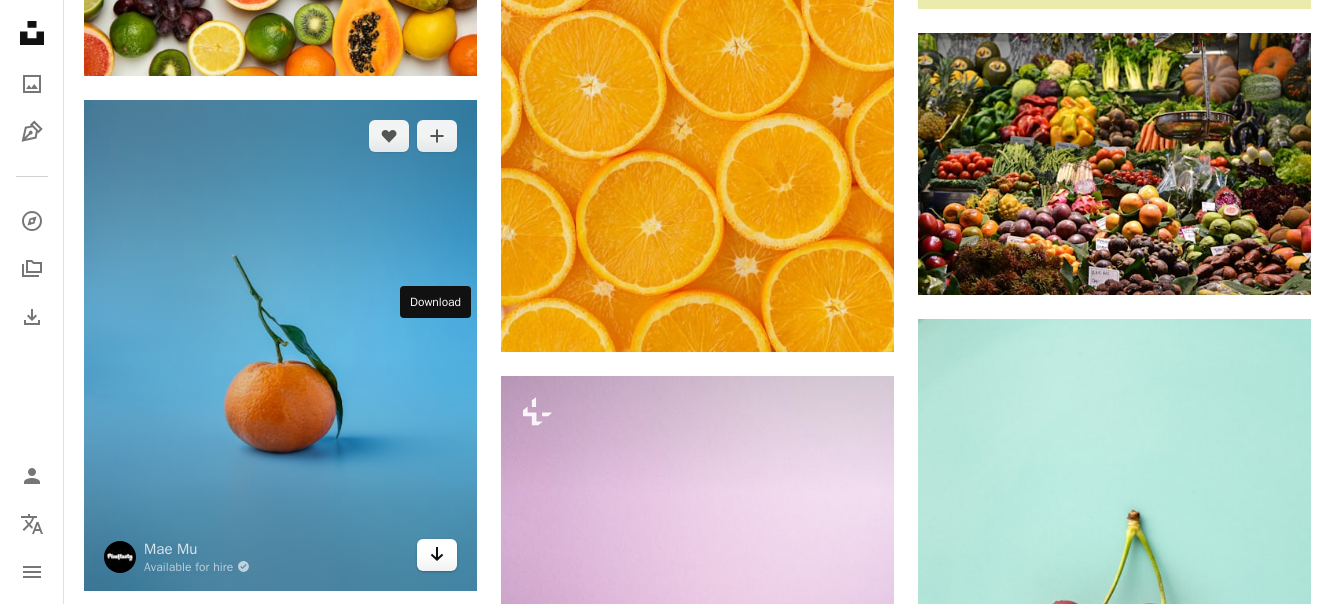 click on "Arrow pointing down" 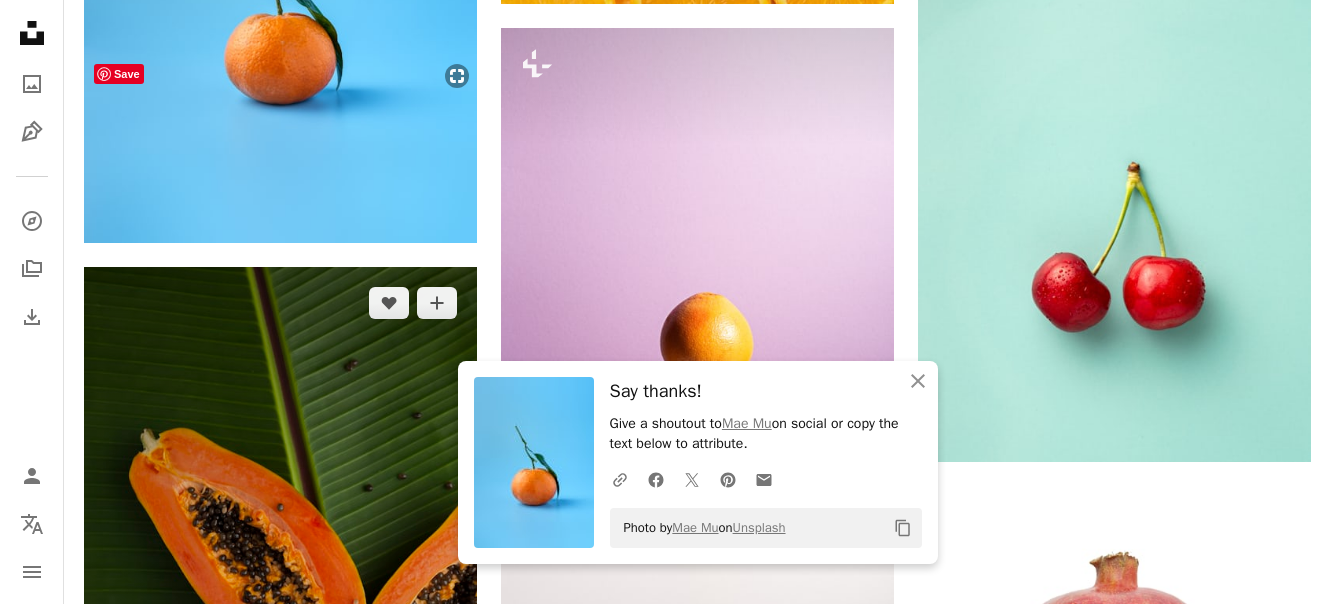 scroll, scrollTop: 2366, scrollLeft: 0, axis: vertical 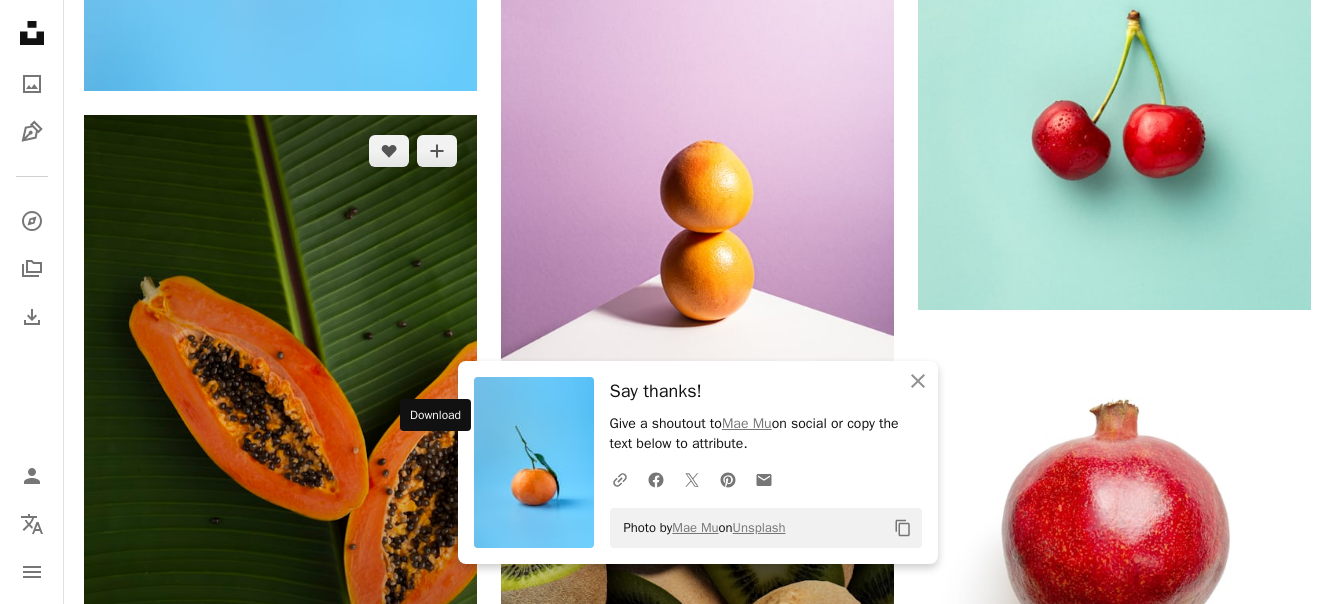 click 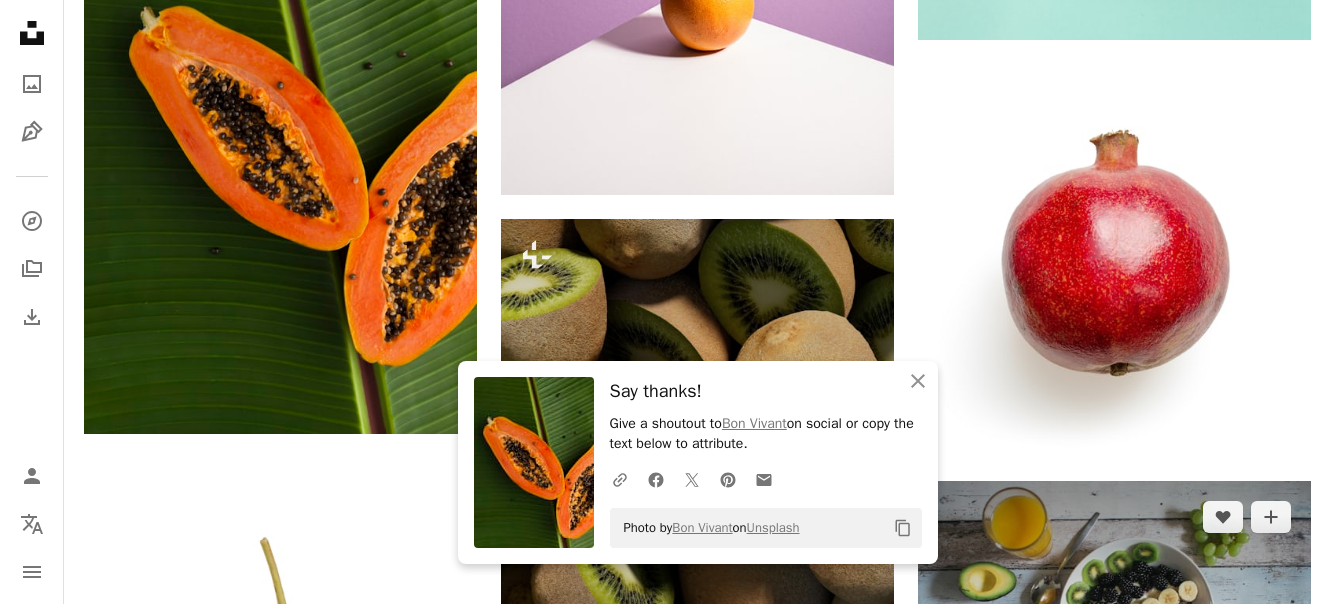 scroll, scrollTop: 2666, scrollLeft: 0, axis: vertical 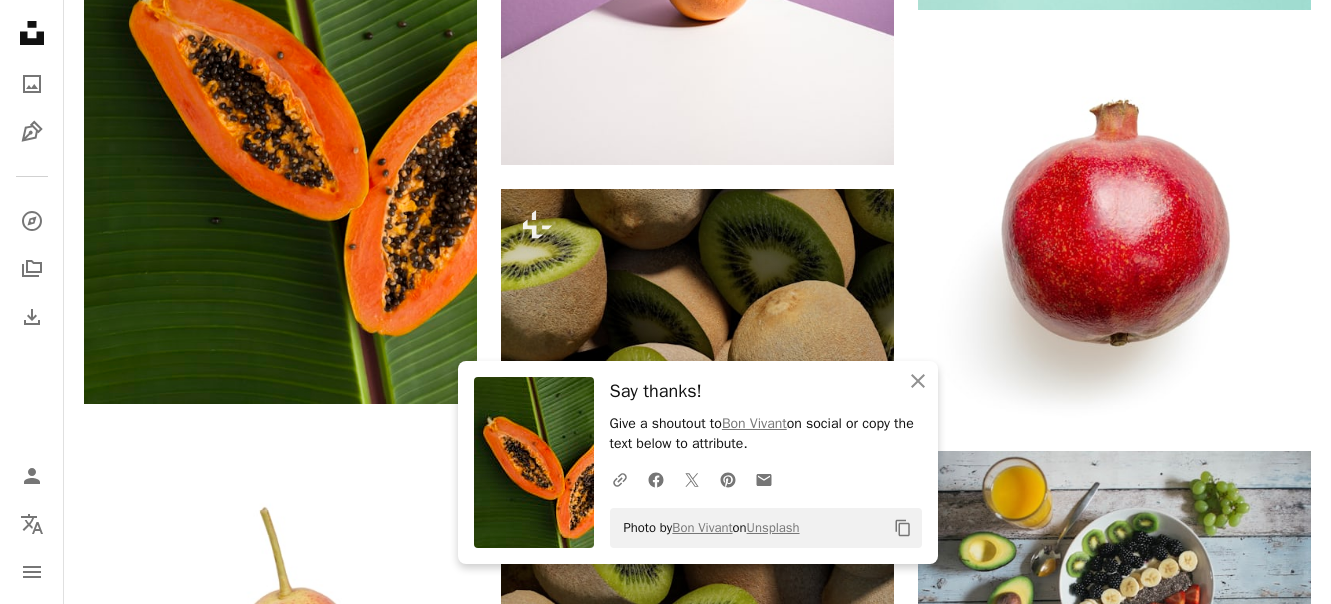 click on "Arrow pointing down" at bounding box center [1271, 971] 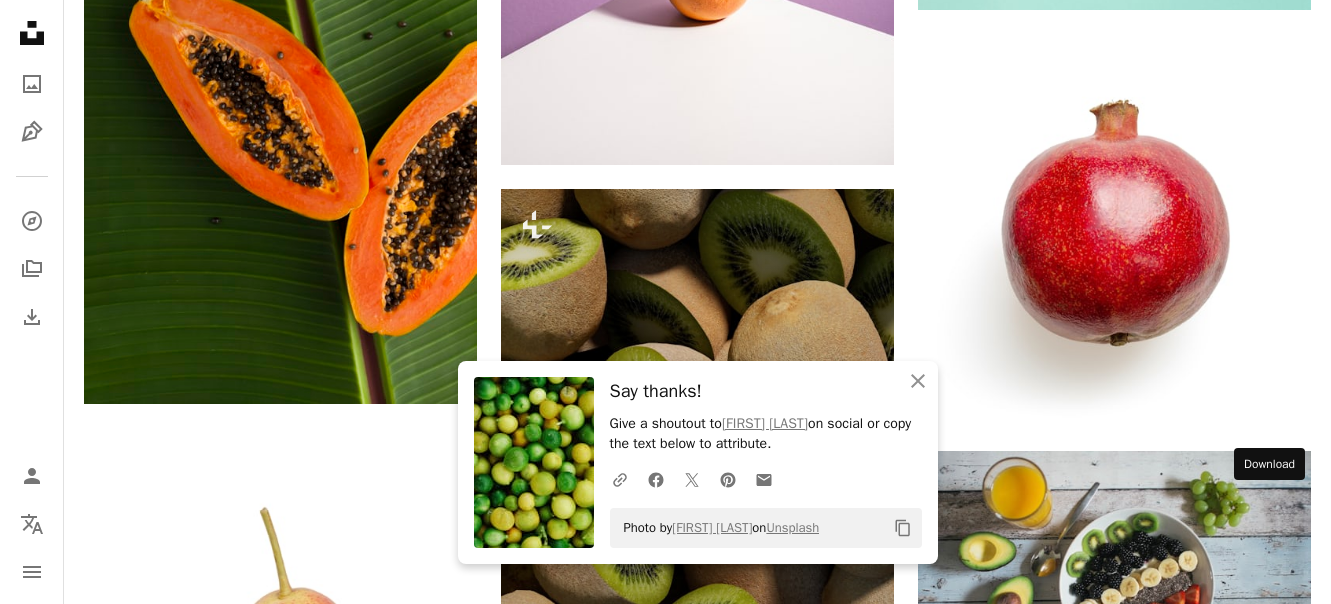 click 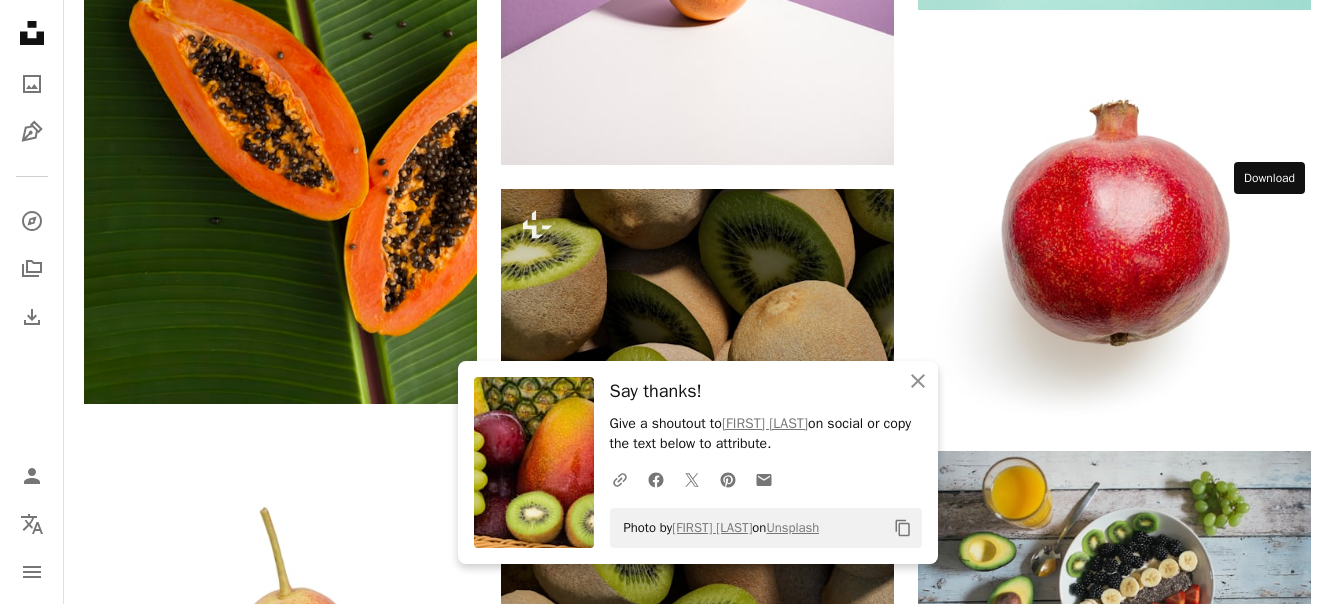 click on "Arrow pointing down" 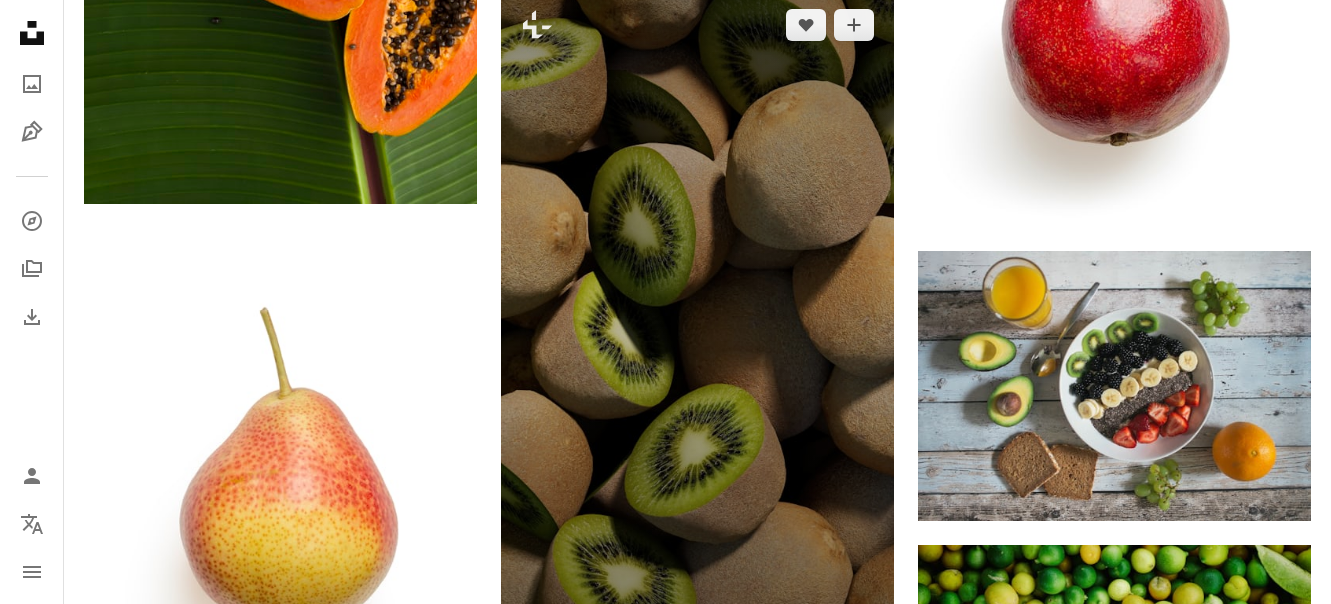 scroll, scrollTop: 3366, scrollLeft: 0, axis: vertical 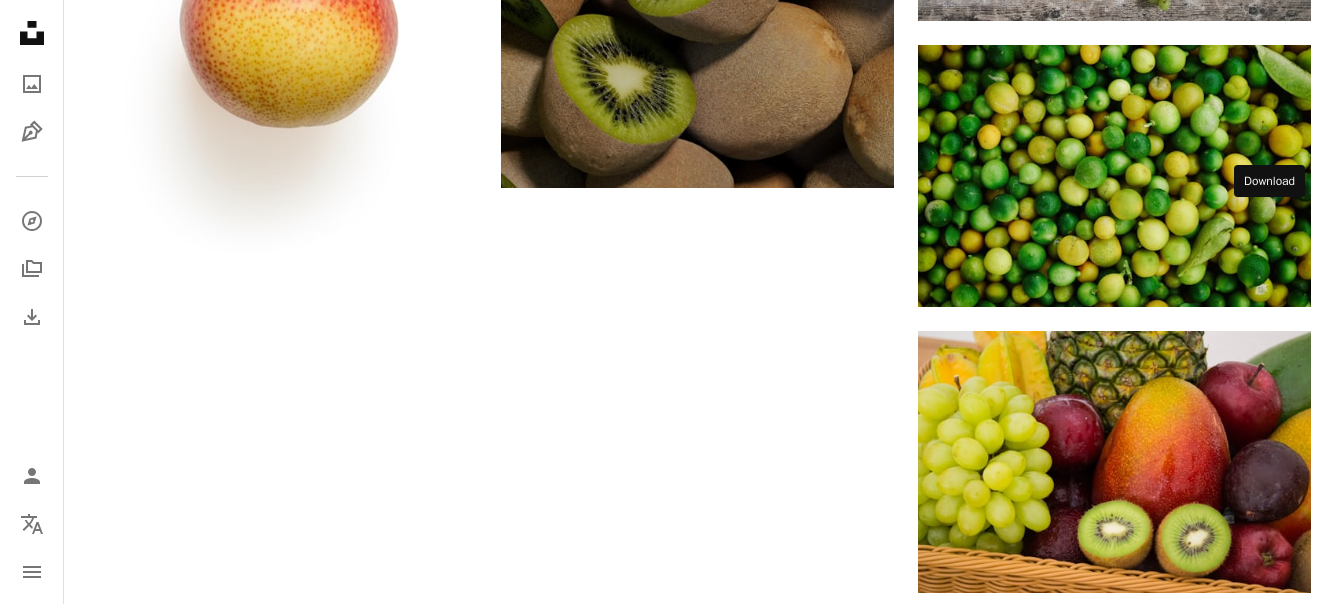 click on "Arrow pointing down" 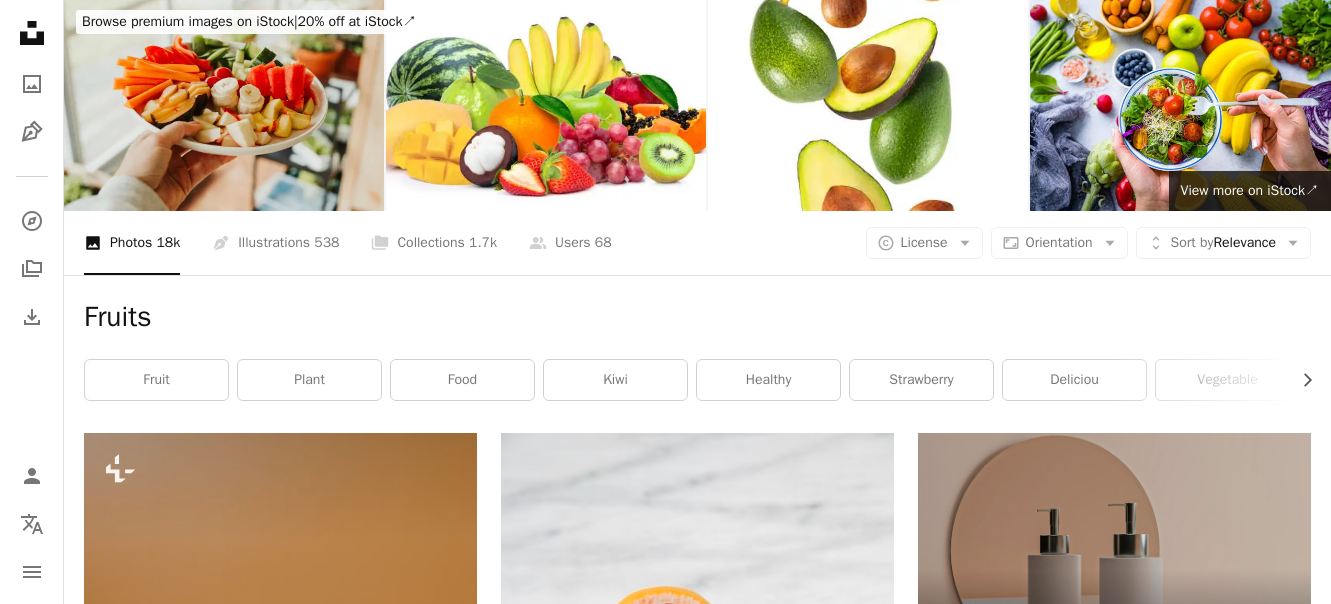 scroll, scrollTop: 0, scrollLeft: 0, axis: both 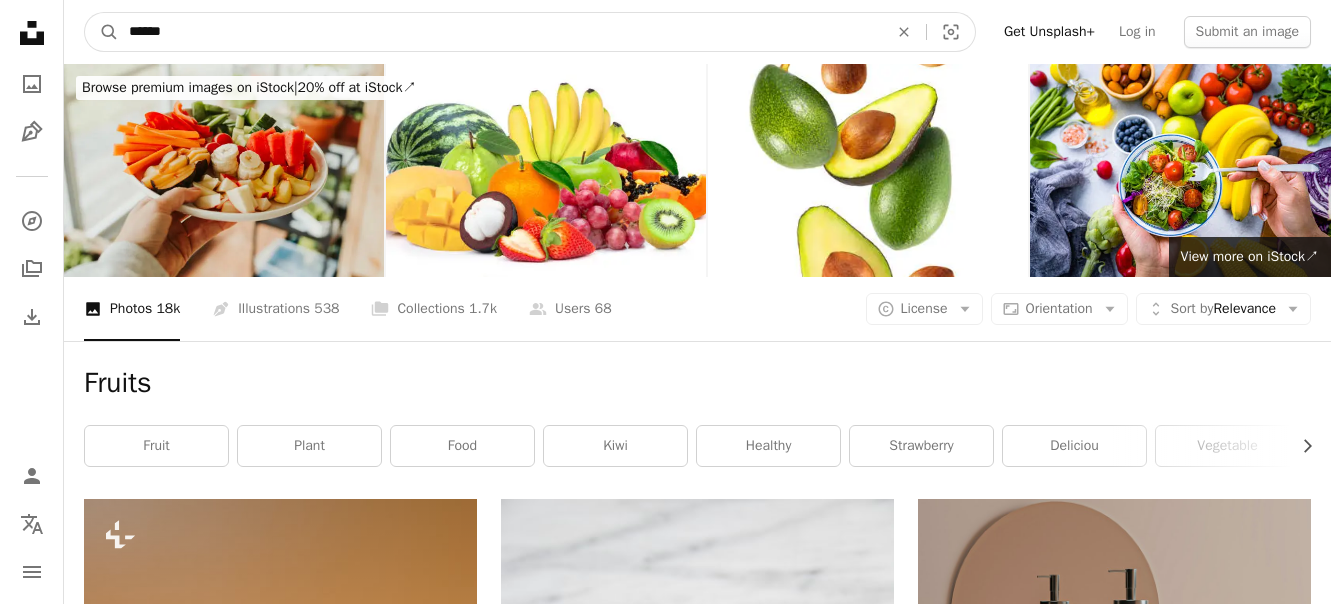 click on "******" at bounding box center (500, 32) 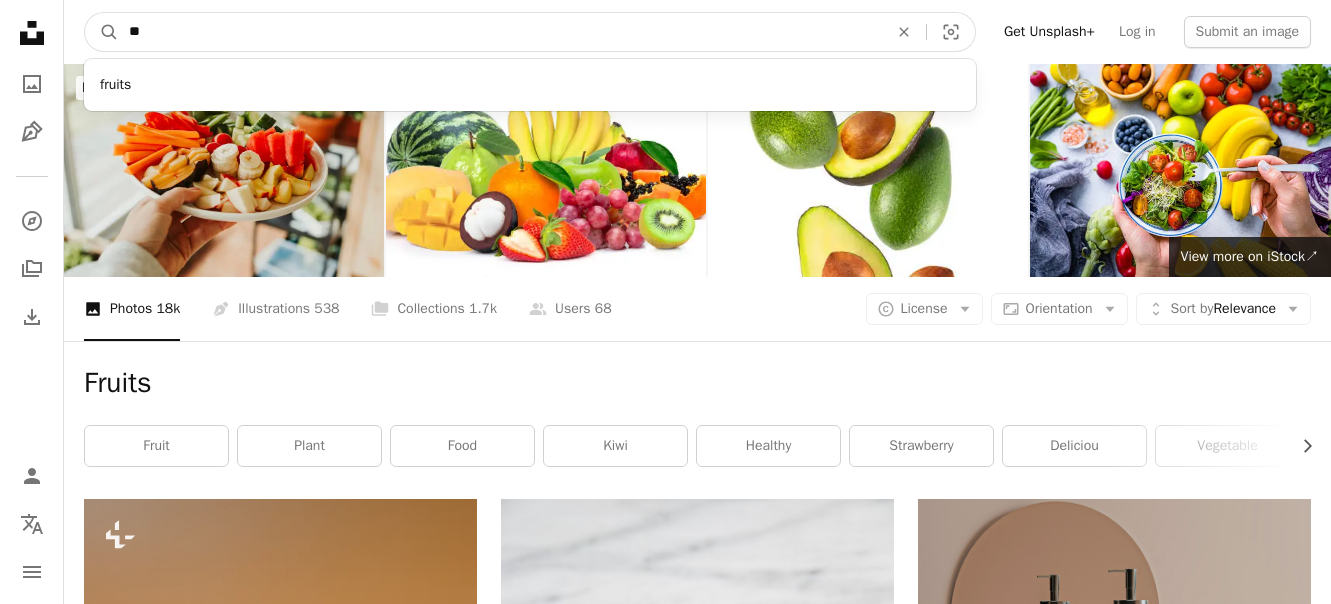 type on "*" 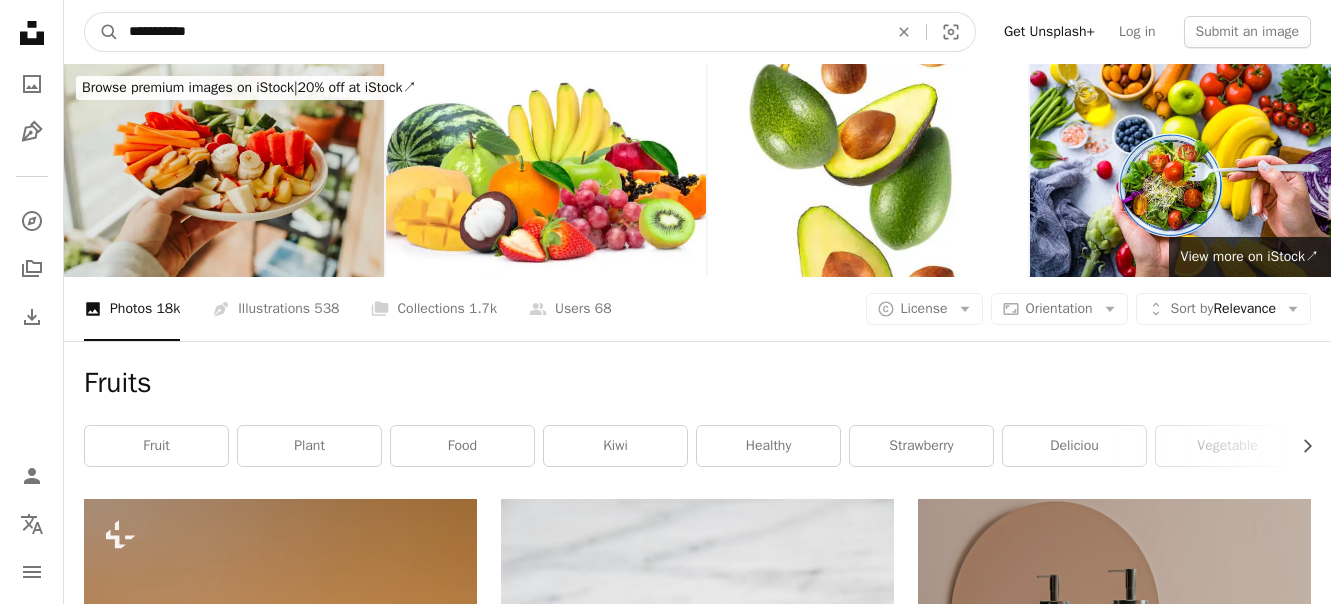 type on "**********" 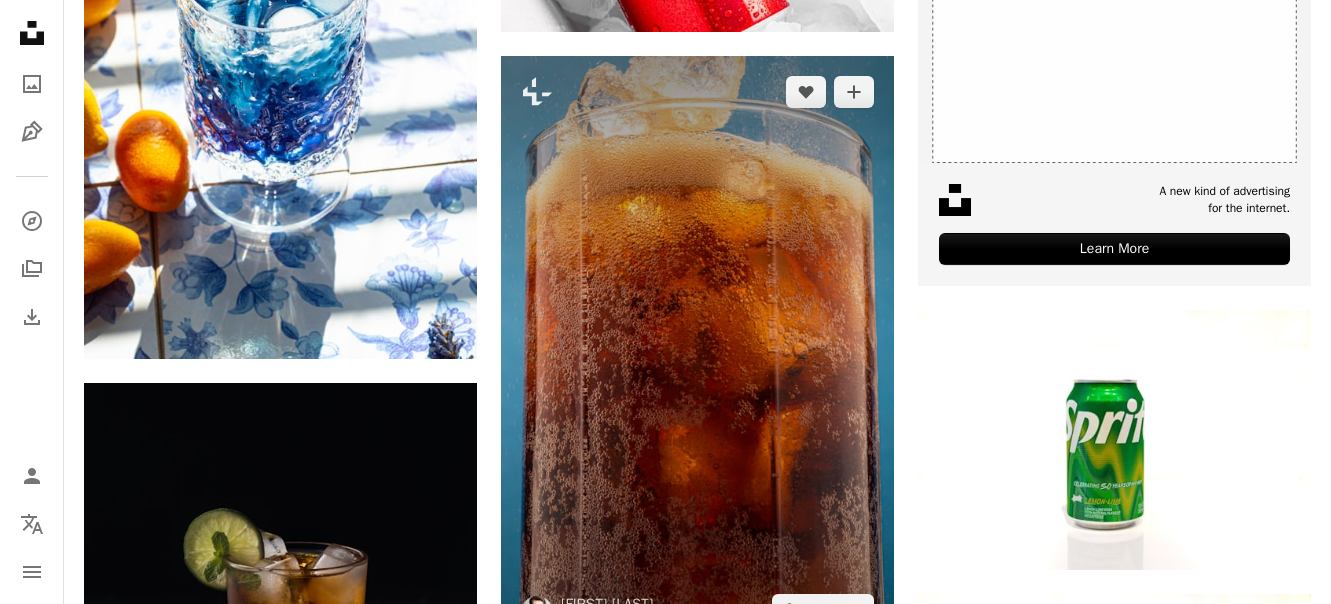 scroll, scrollTop: 800, scrollLeft: 0, axis: vertical 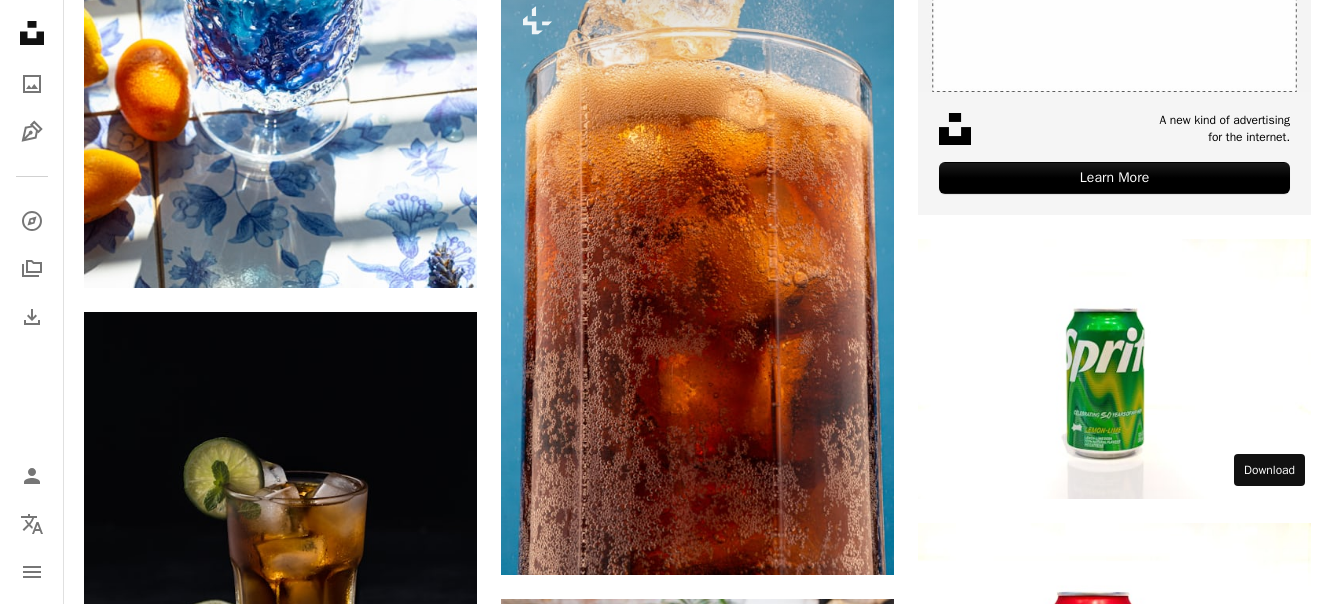 click on "Arrow pointing down" 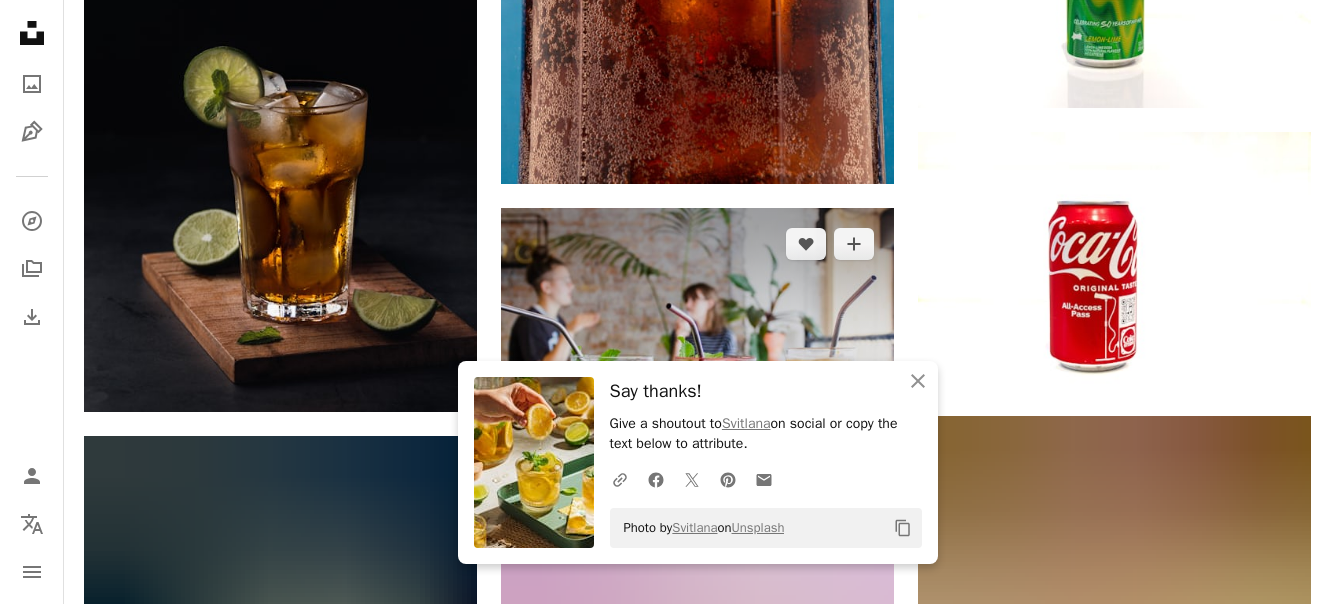 scroll, scrollTop: 1200, scrollLeft: 0, axis: vertical 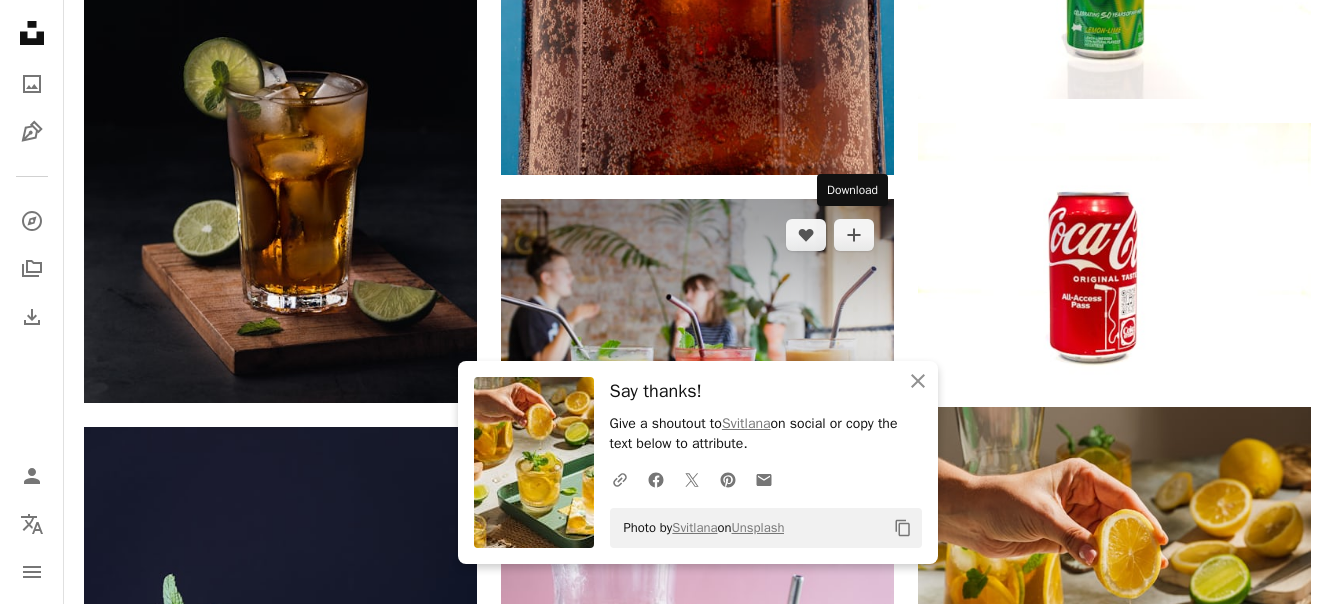 click on "Arrow pointing down" 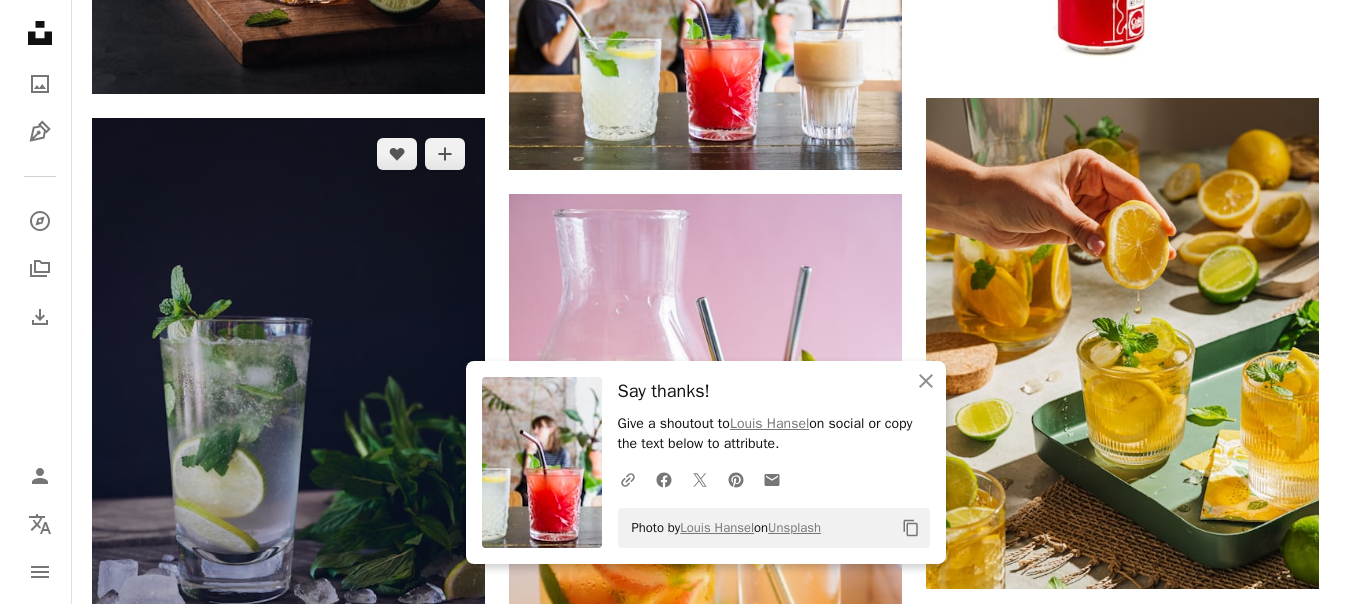 scroll, scrollTop: 1600, scrollLeft: 0, axis: vertical 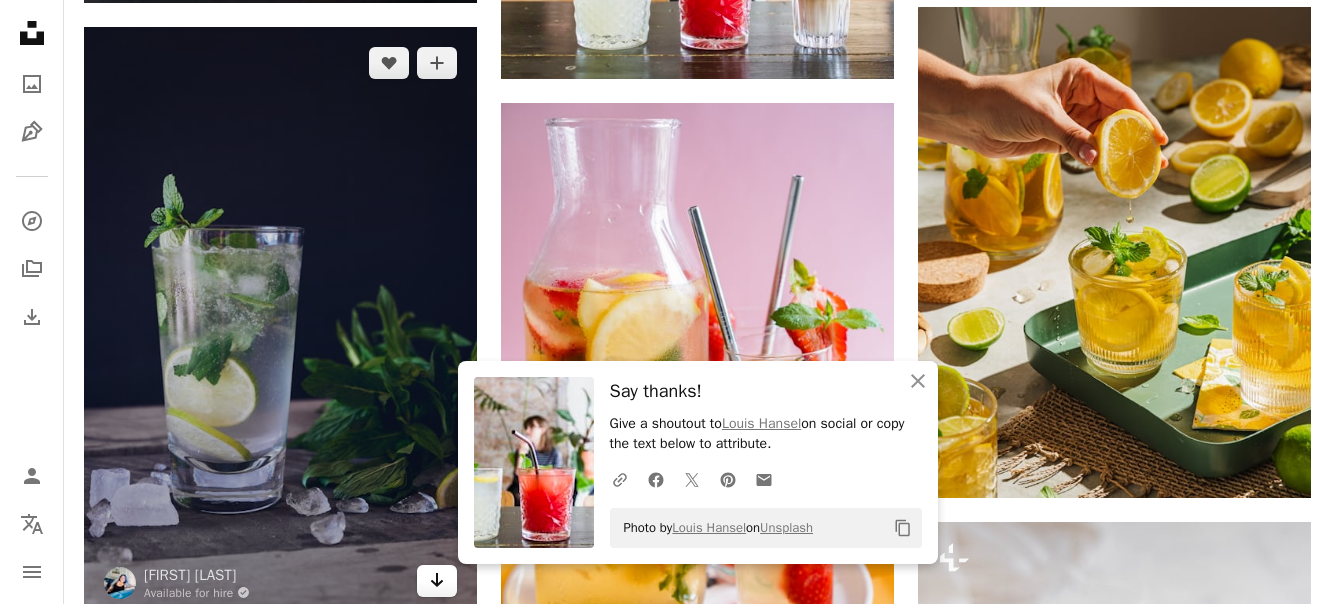 click 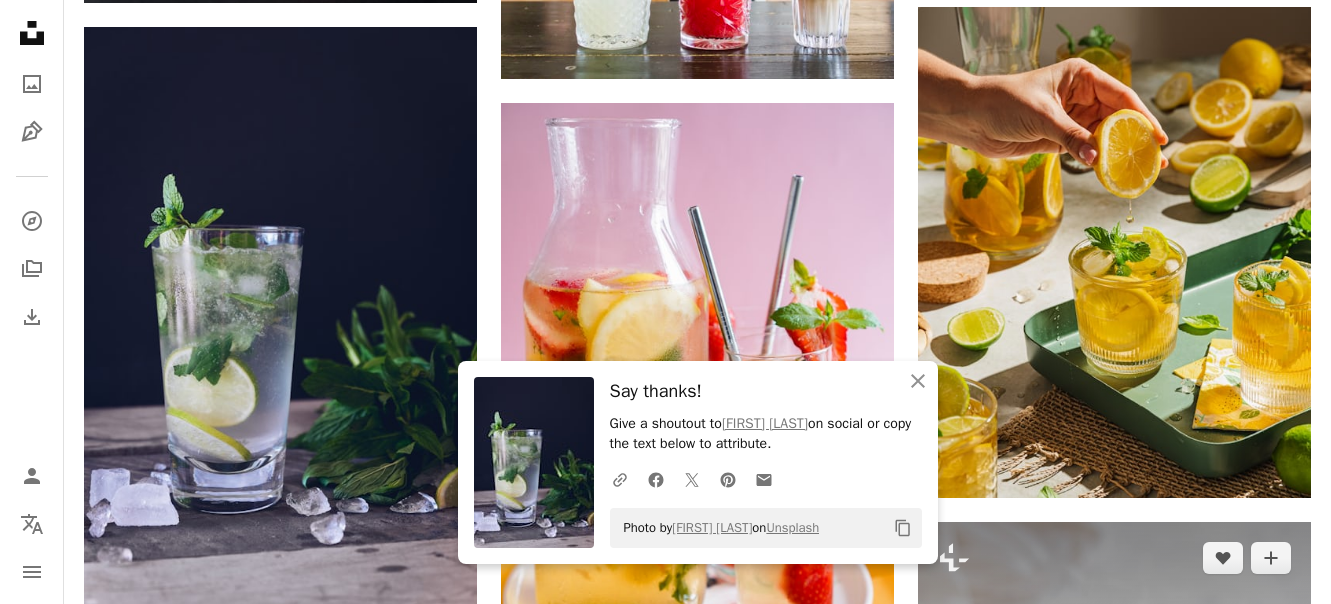 click at bounding box center [1114, 817] 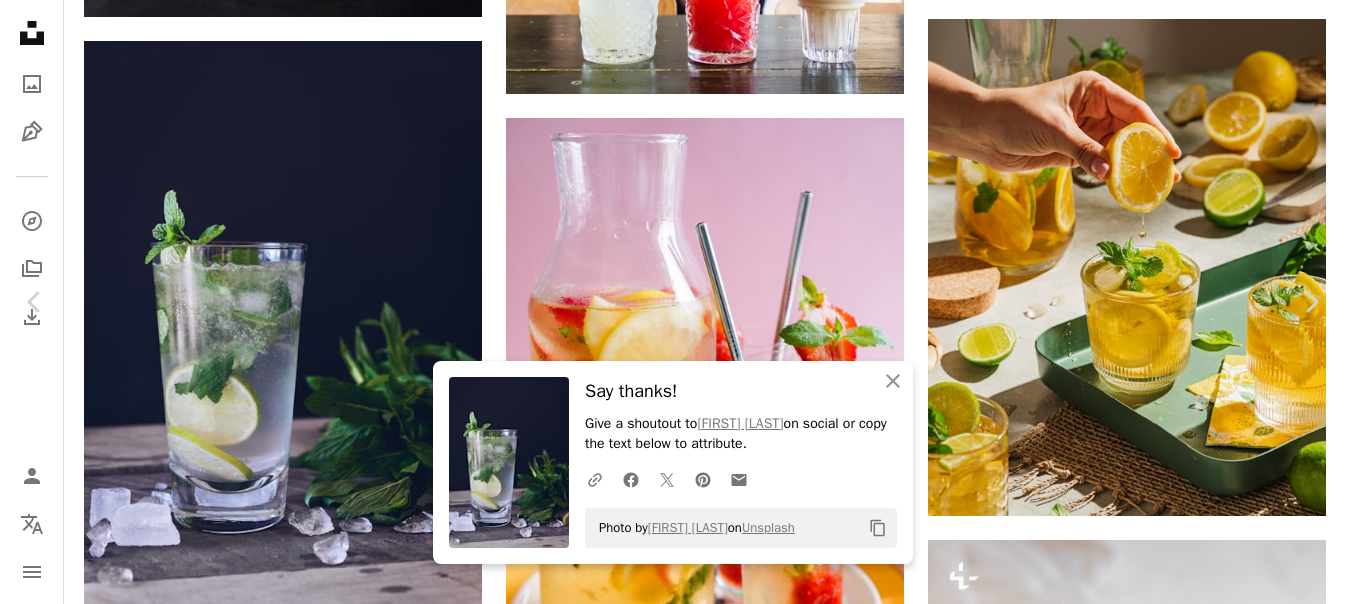 click on "A lock" 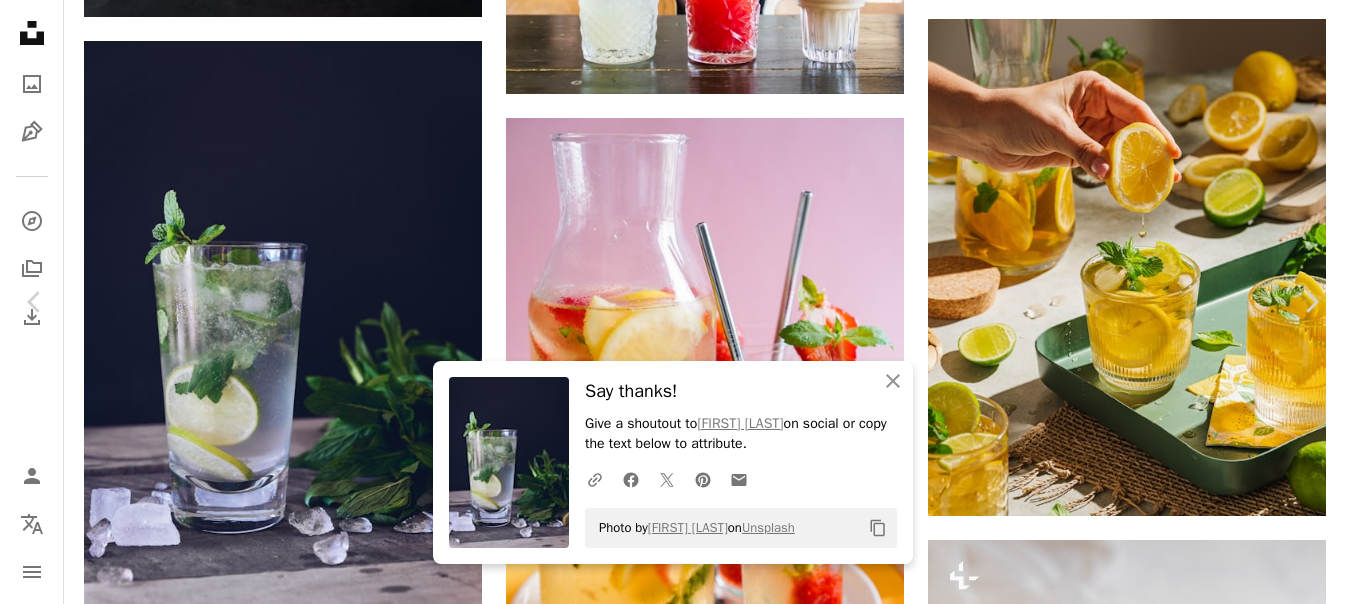 click on "[FIRST] [LAST] on Unsplash
Copy content Premium, ready to use images. Get unlimited access. A plus sign Members-only content added monthly A plus sign Unlimited royalty-free downloads A plus sign Illustrations New A plus sign Enhanced legal protections yearly 66% off monthly $12 $4 USD per month * Get Unsplash+ * When paid annually, billed upfront $48 Taxes where applicable. Renews automatically. Cancel anytime." at bounding box center [673, 3926] 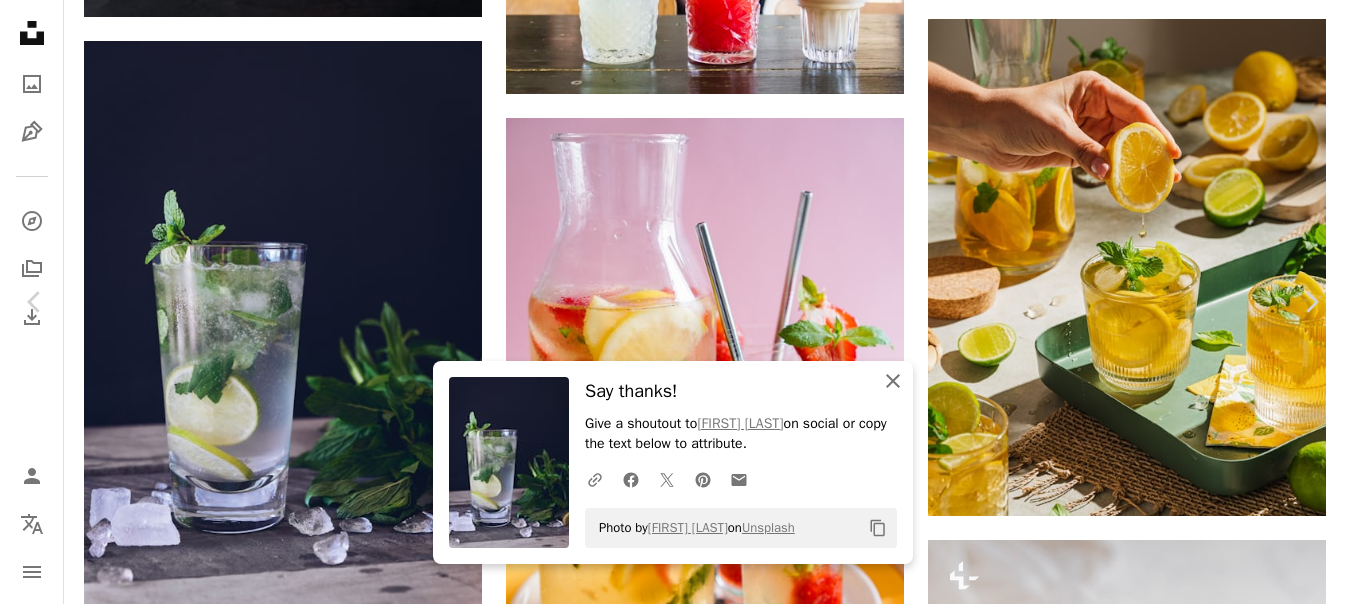 click 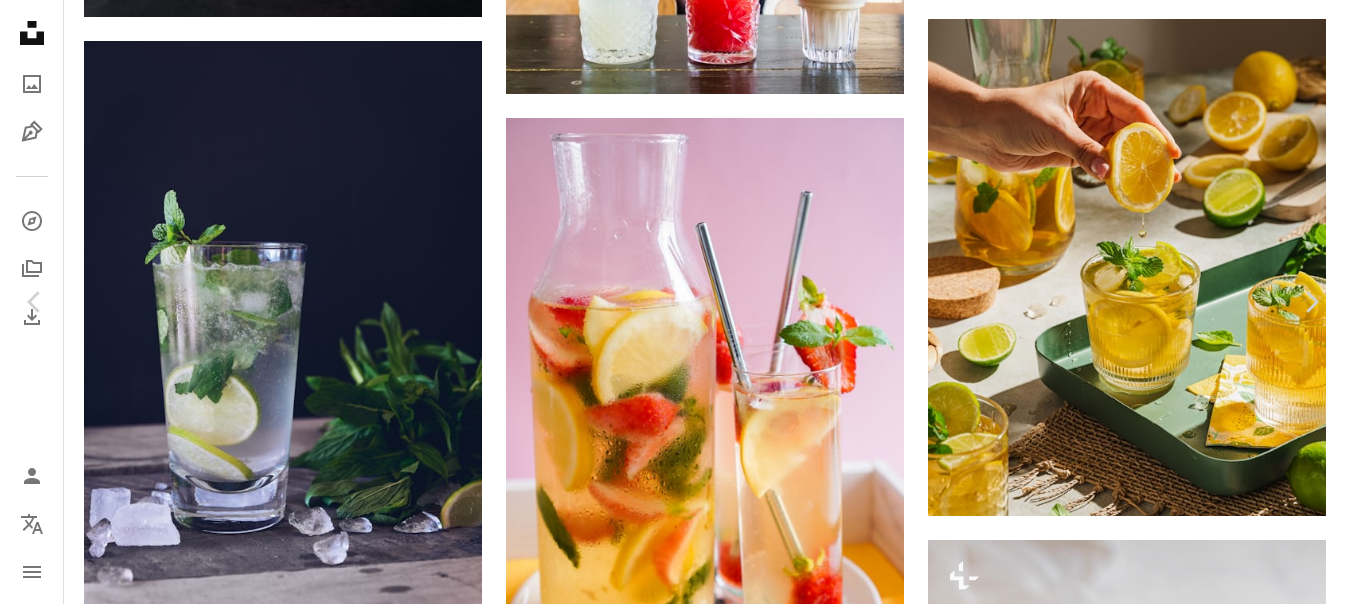 drag, startPoint x: 166, startPoint y: 239, endPoint x: 549, endPoint y: 23, distance: 439.71014 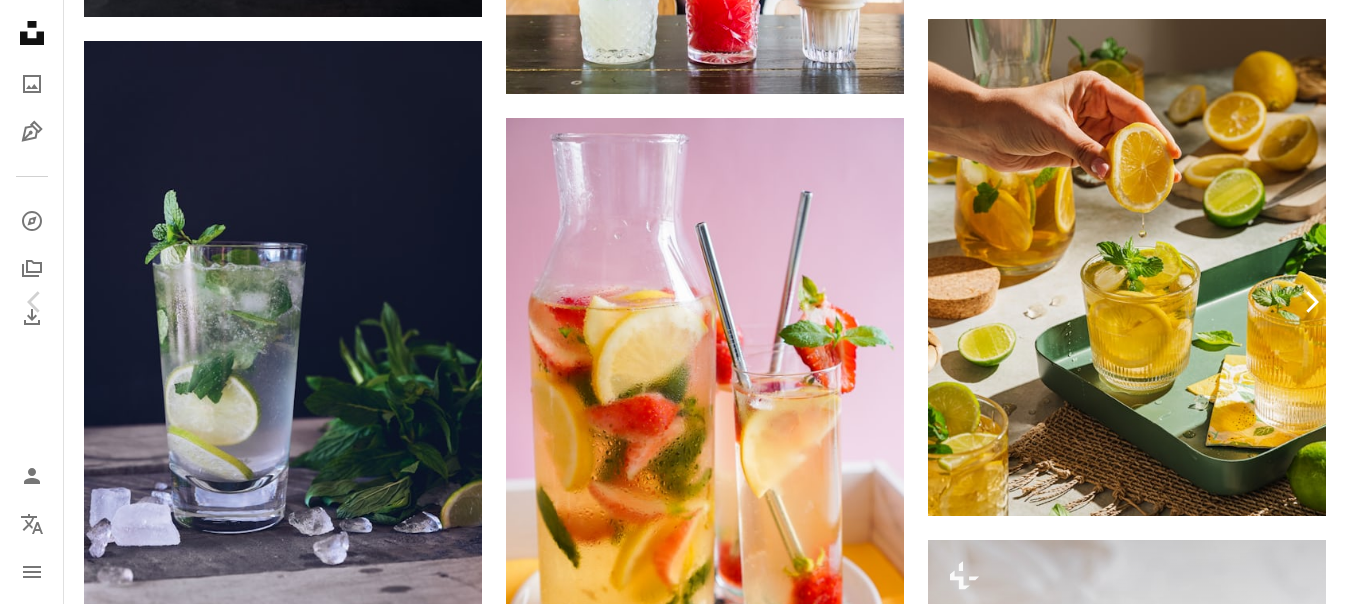 click on "Chevron right" 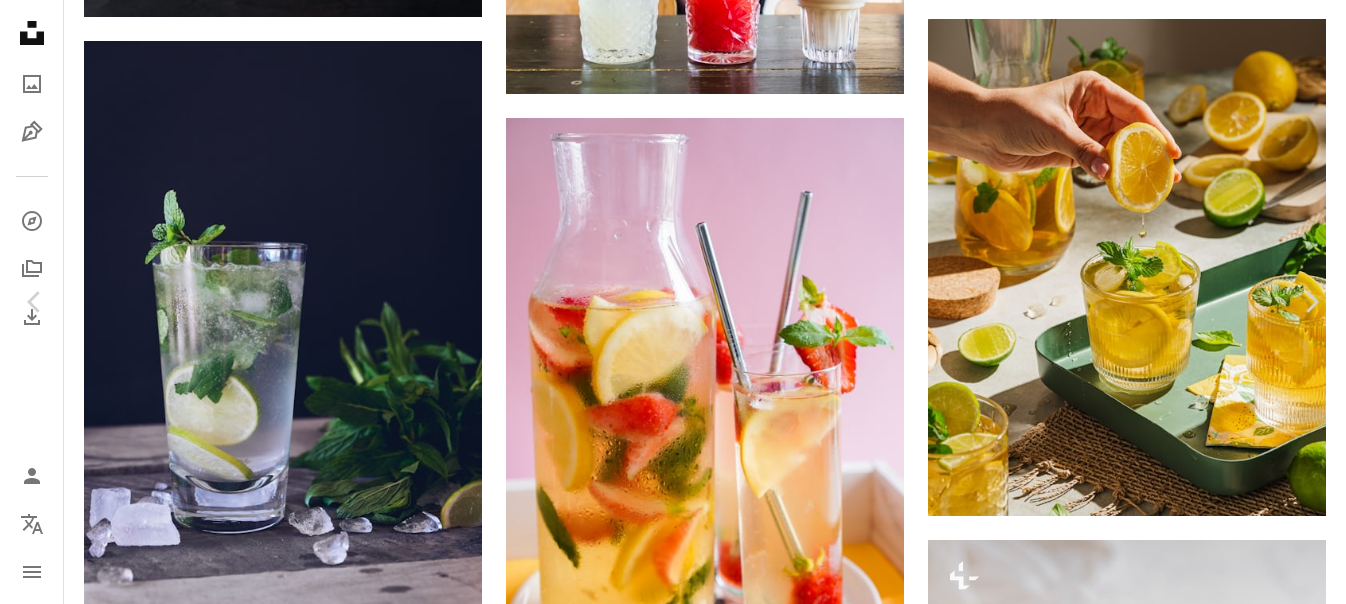 scroll, scrollTop: 0, scrollLeft: 0, axis: both 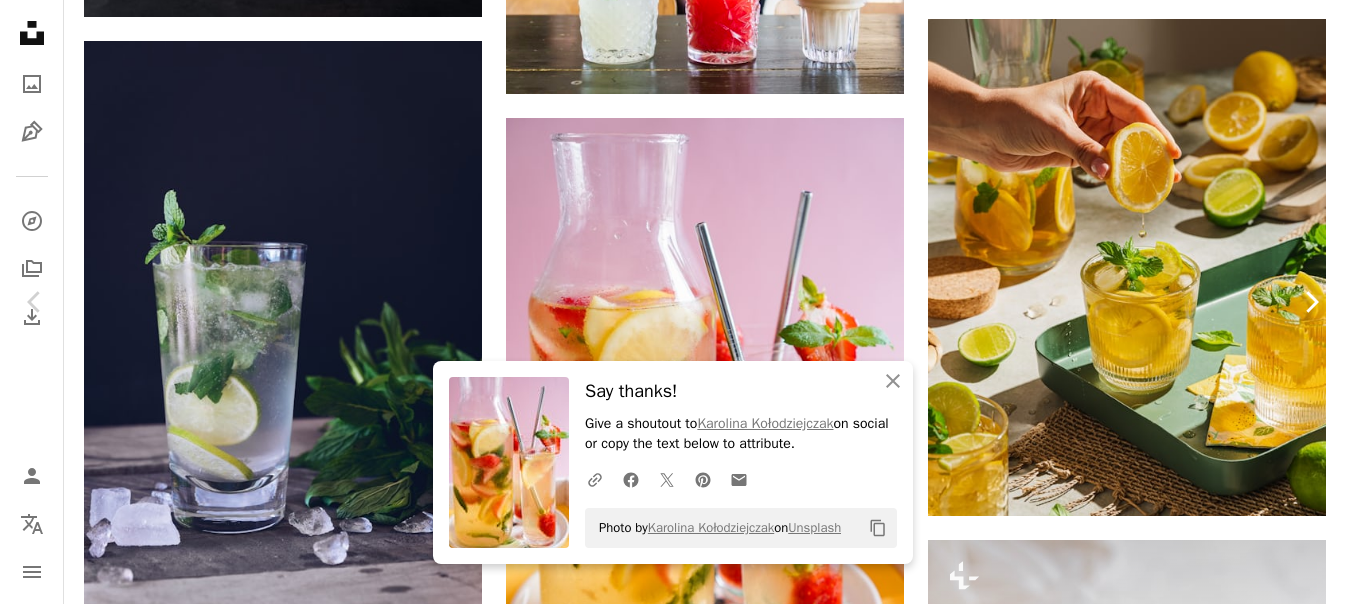 click 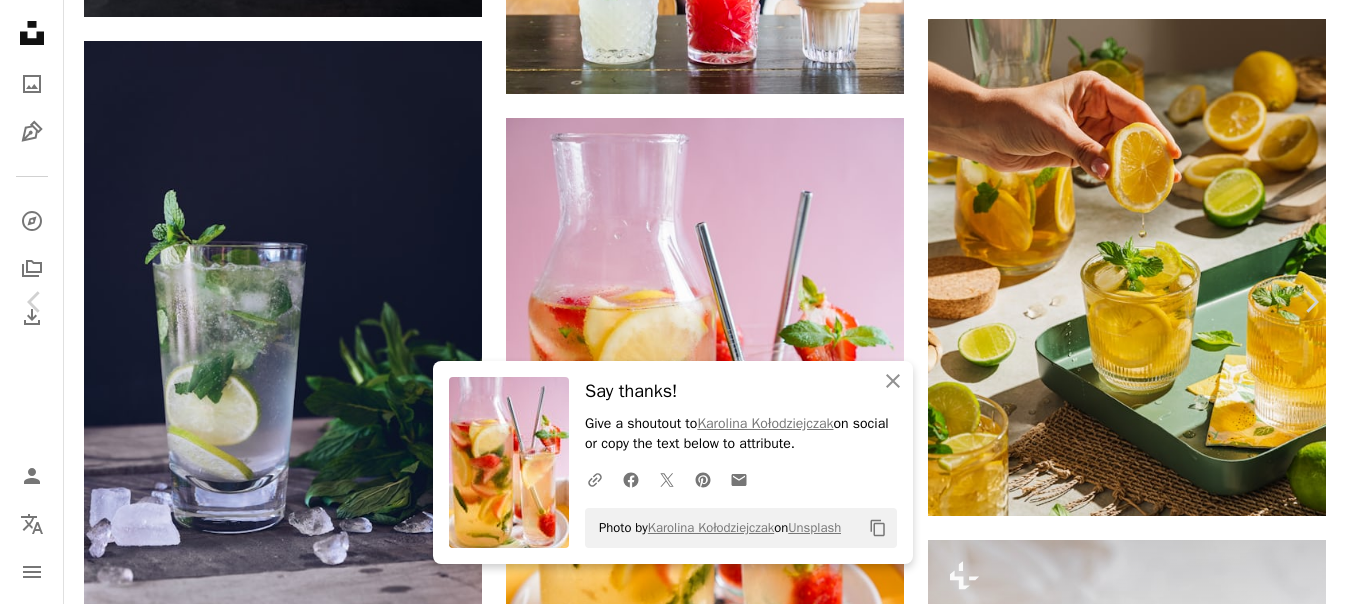 click 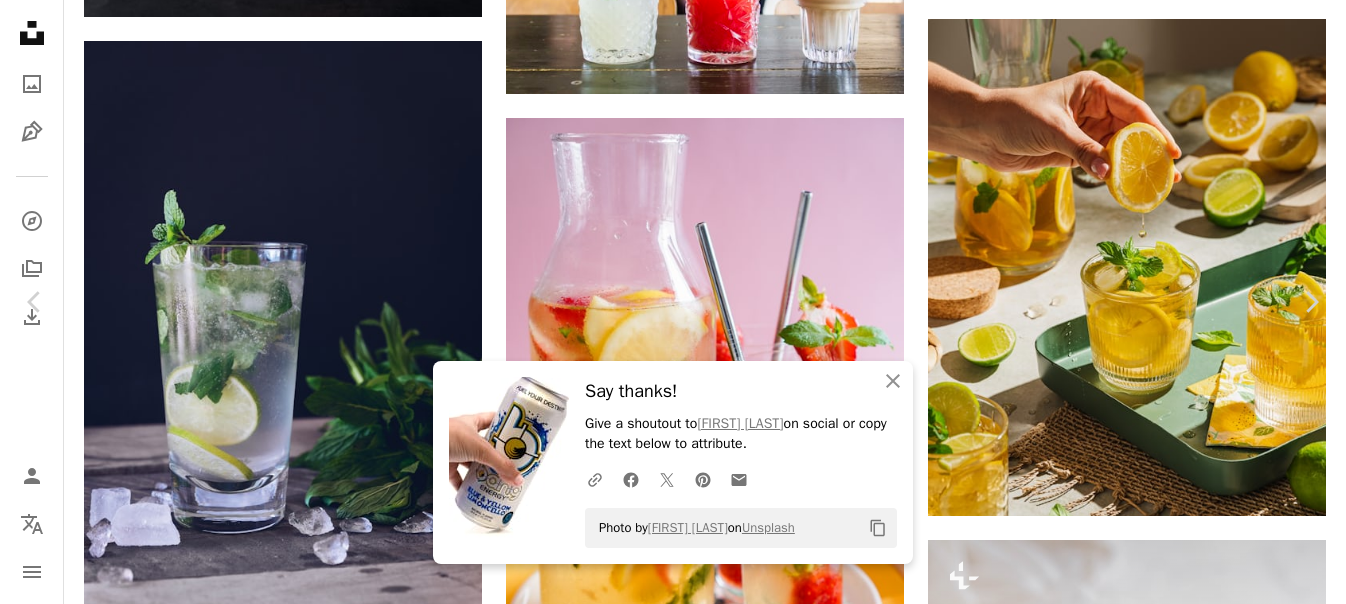 scroll, scrollTop: 600, scrollLeft: 0, axis: vertical 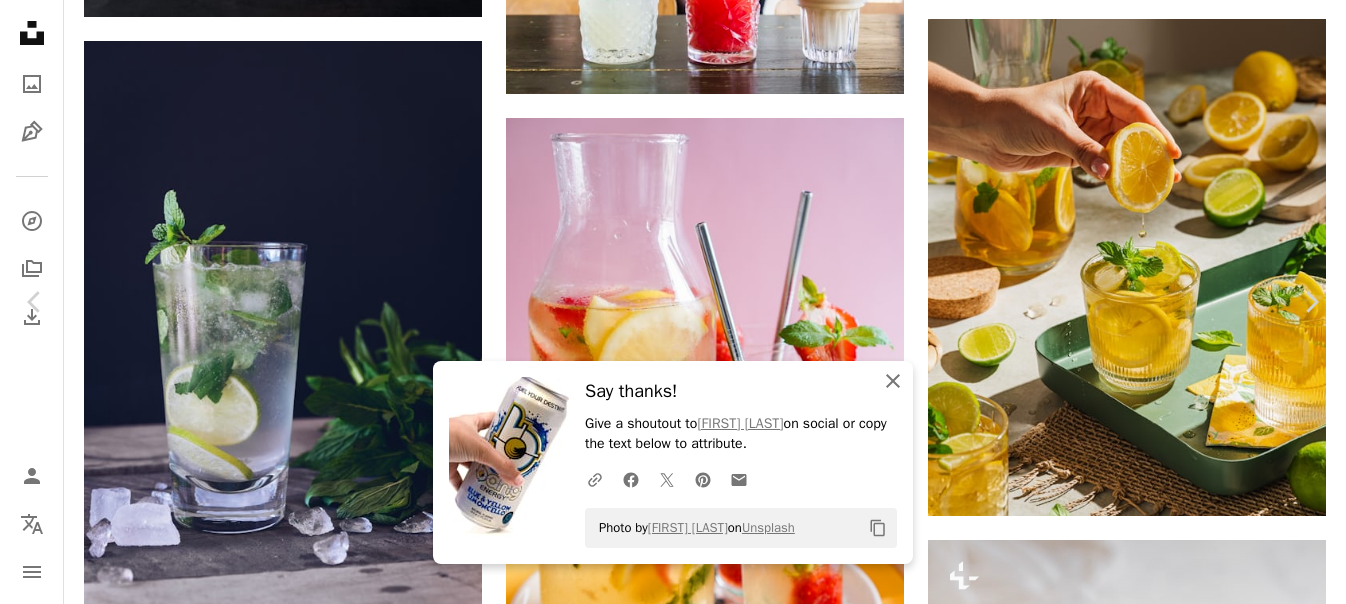 click on "An X shape" 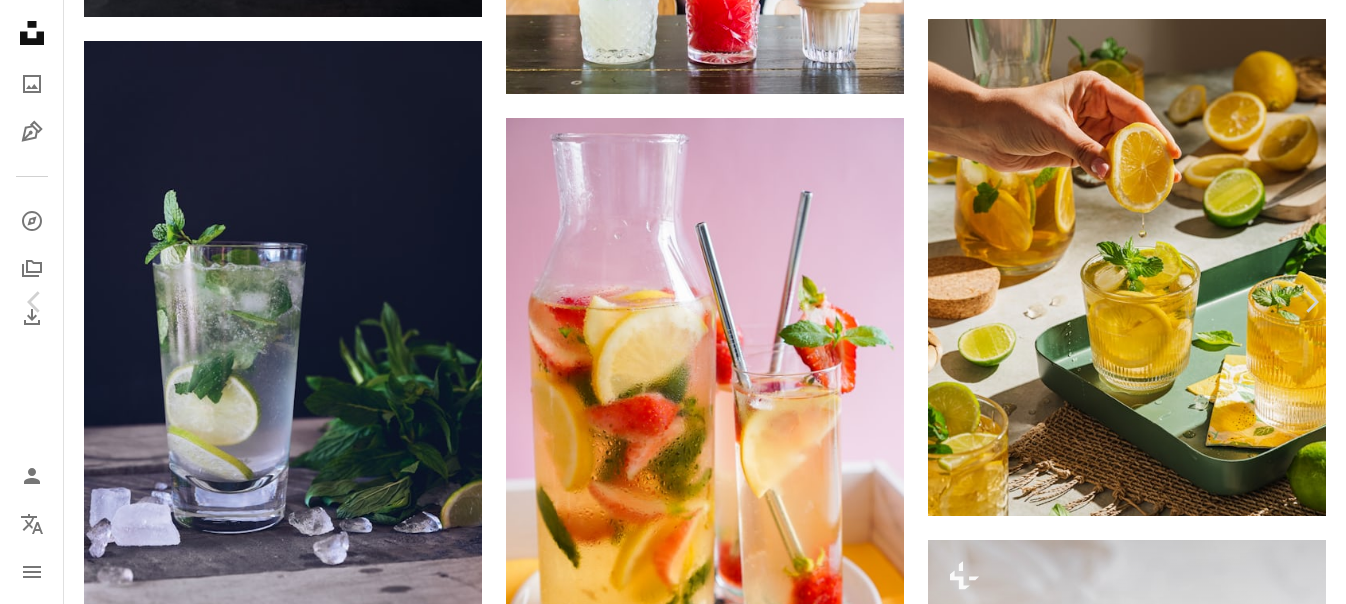 scroll, scrollTop: 5200, scrollLeft: 0, axis: vertical 